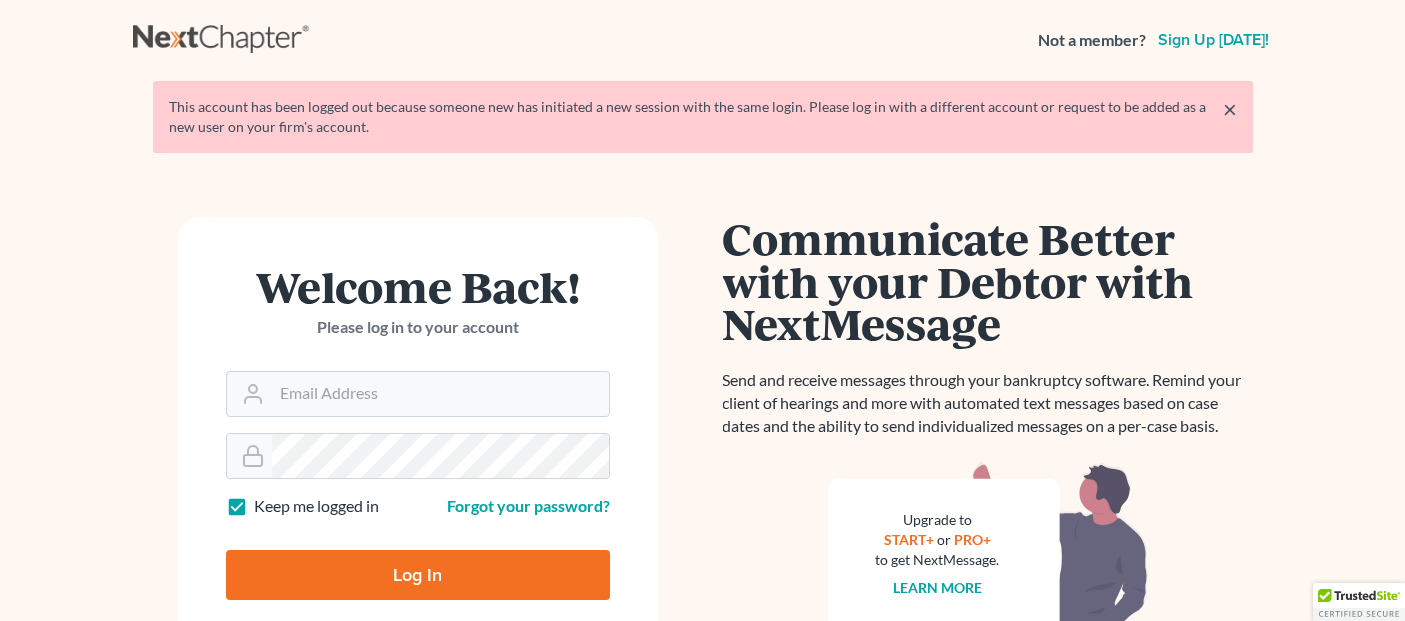 scroll, scrollTop: 0, scrollLeft: 0, axis: both 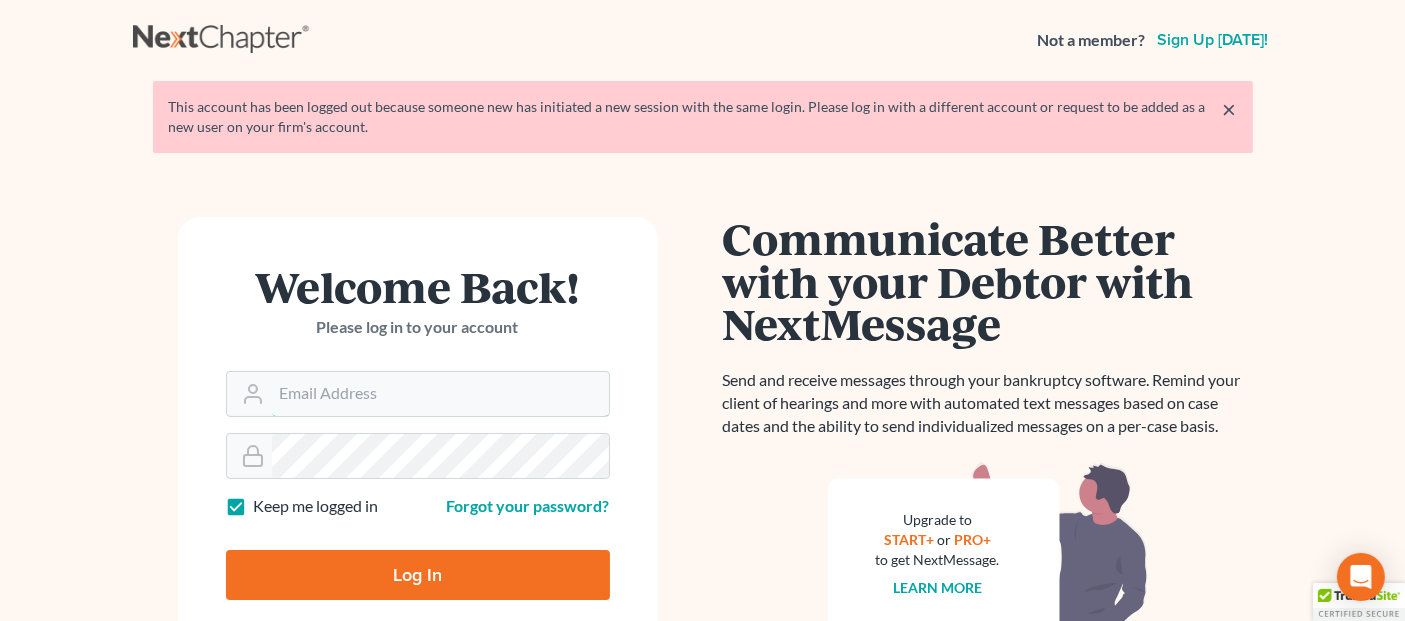 type on "[EMAIL_ADDRESS][DOMAIN_NAME]" 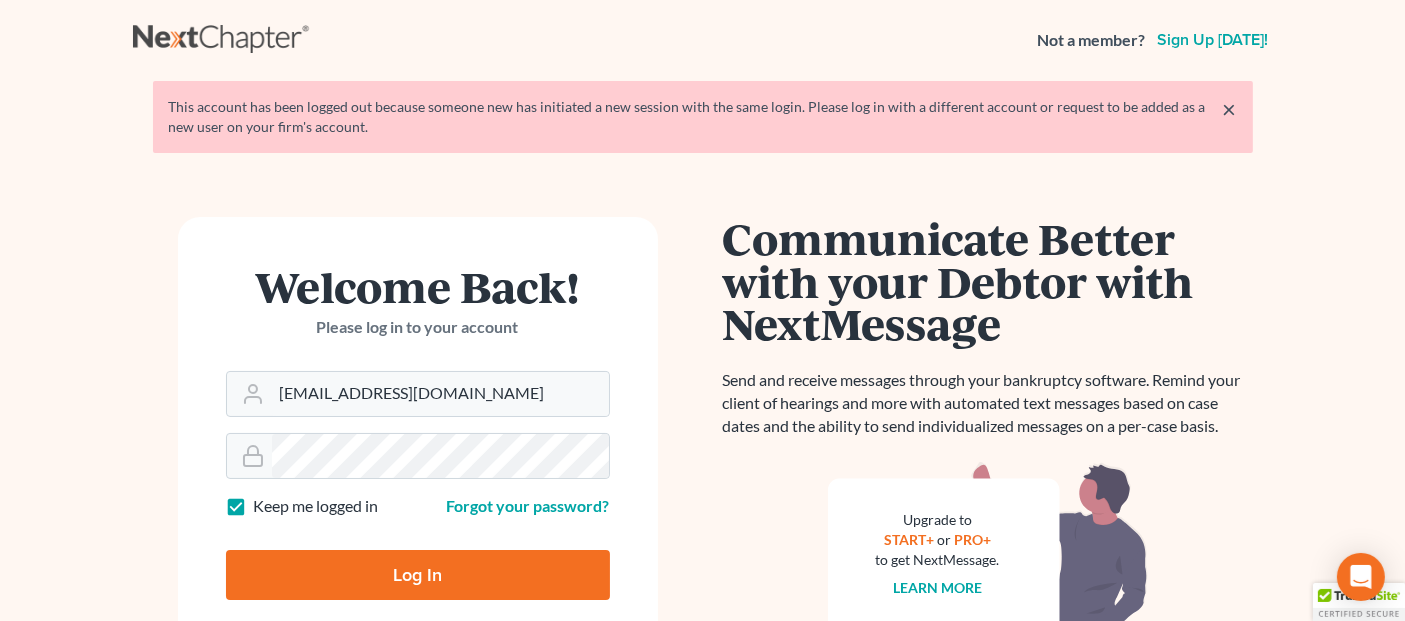 click on "Log In" at bounding box center (418, 575) 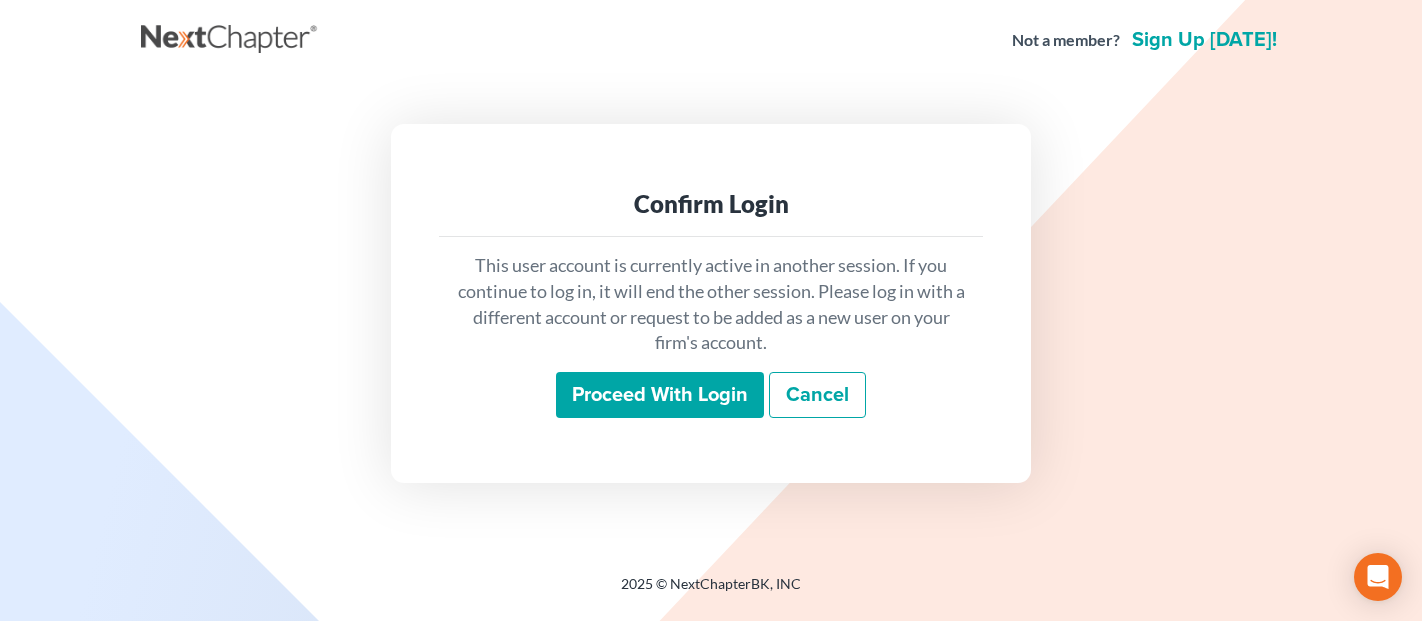 scroll, scrollTop: 0, scrollLeft: 0, axis: both 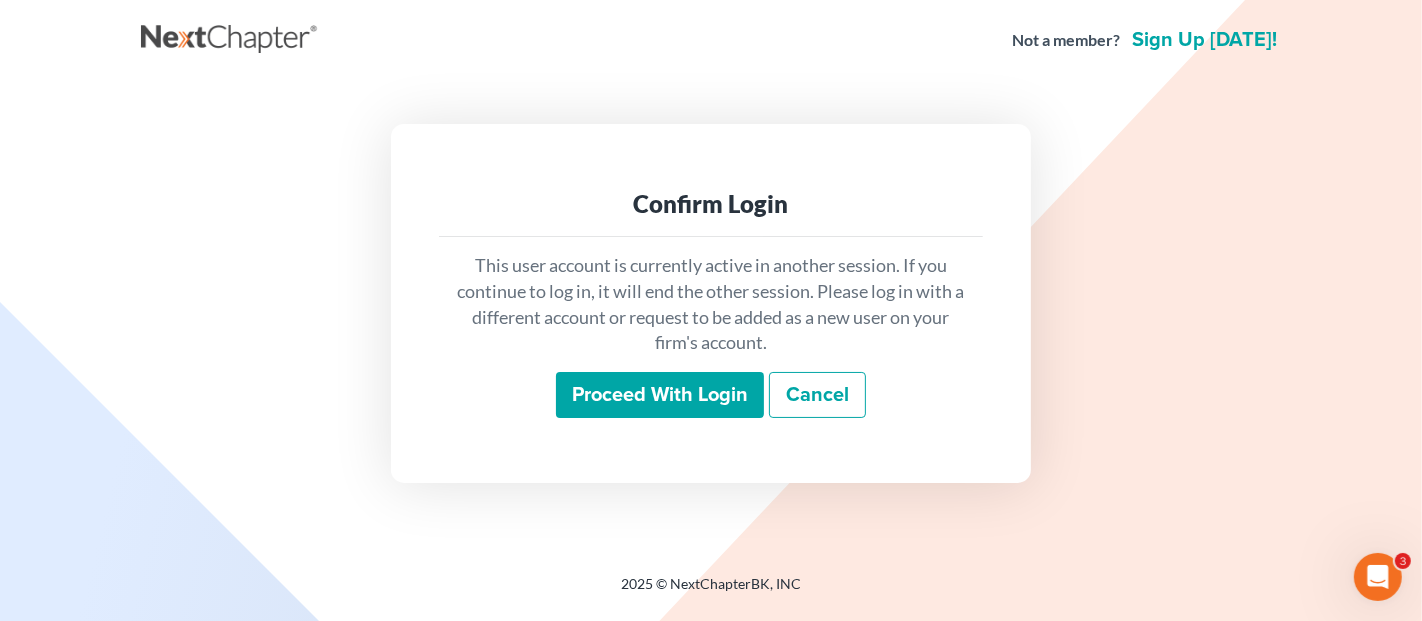 click on "Proceed with login" at bounding box center (660, 395) 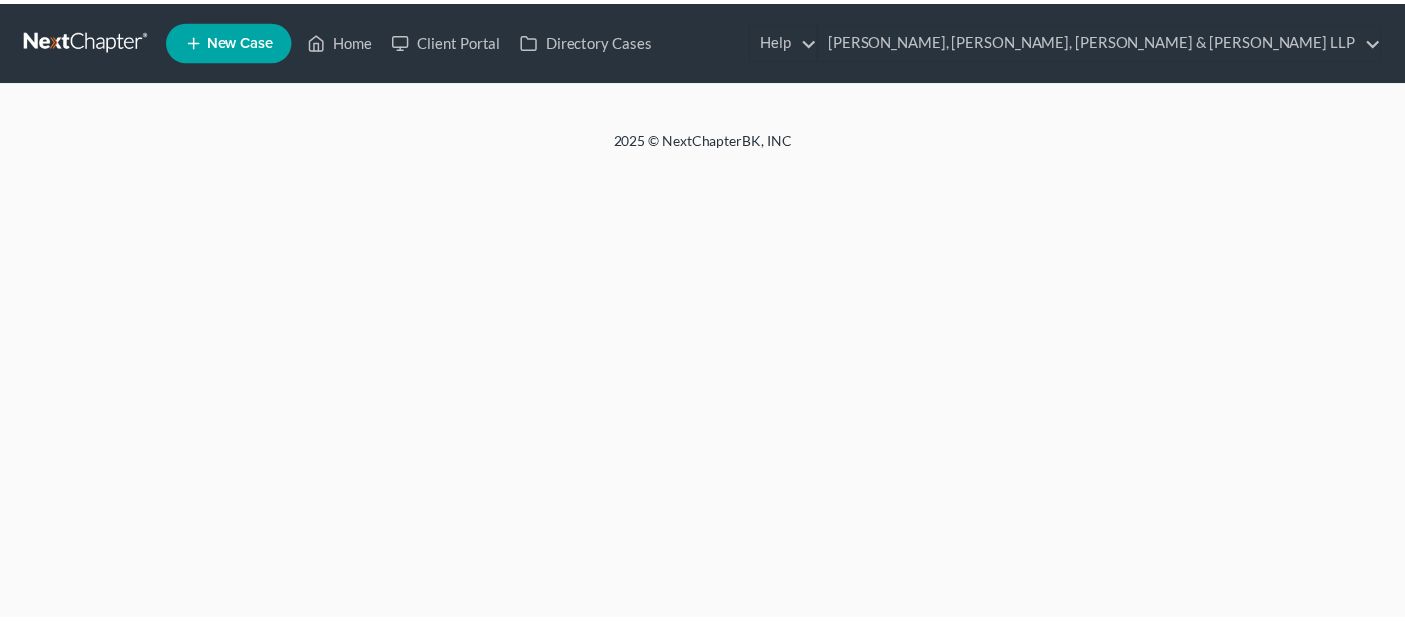 scroll, scrollTop: 0, scrollLeft: 0, axis: both 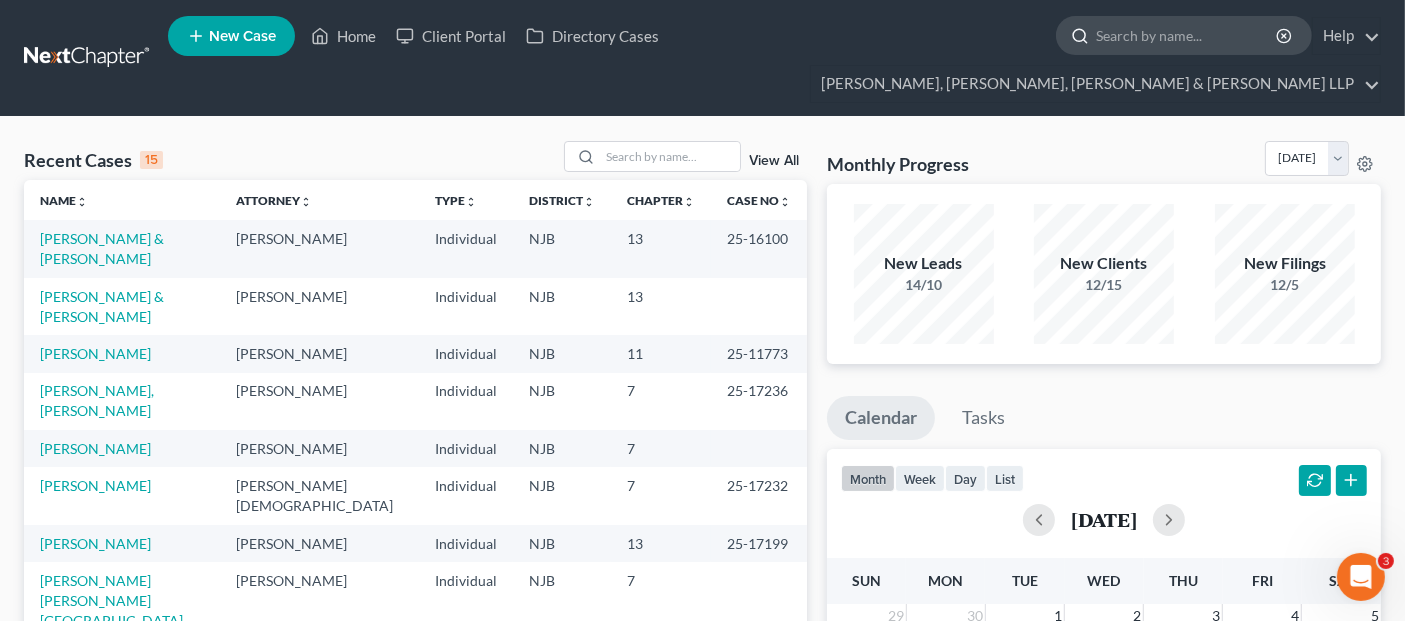 click at bounding box center (1187, 35) 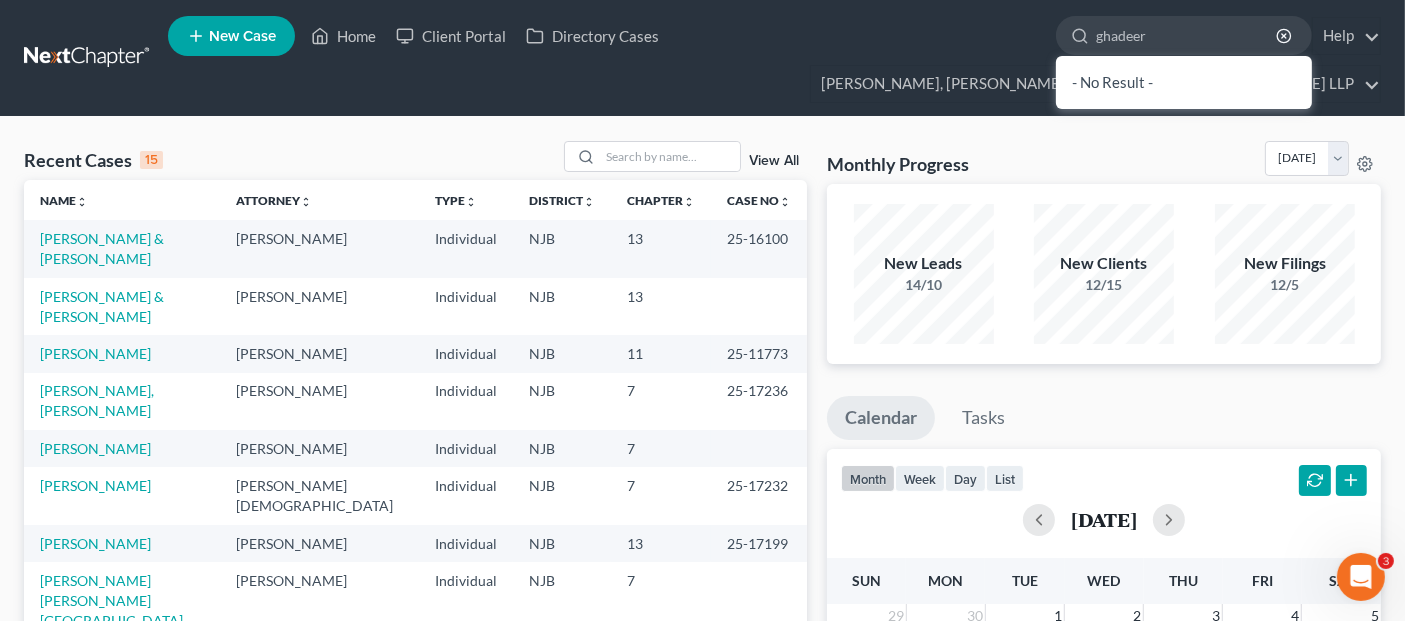 type on "ghadeer" 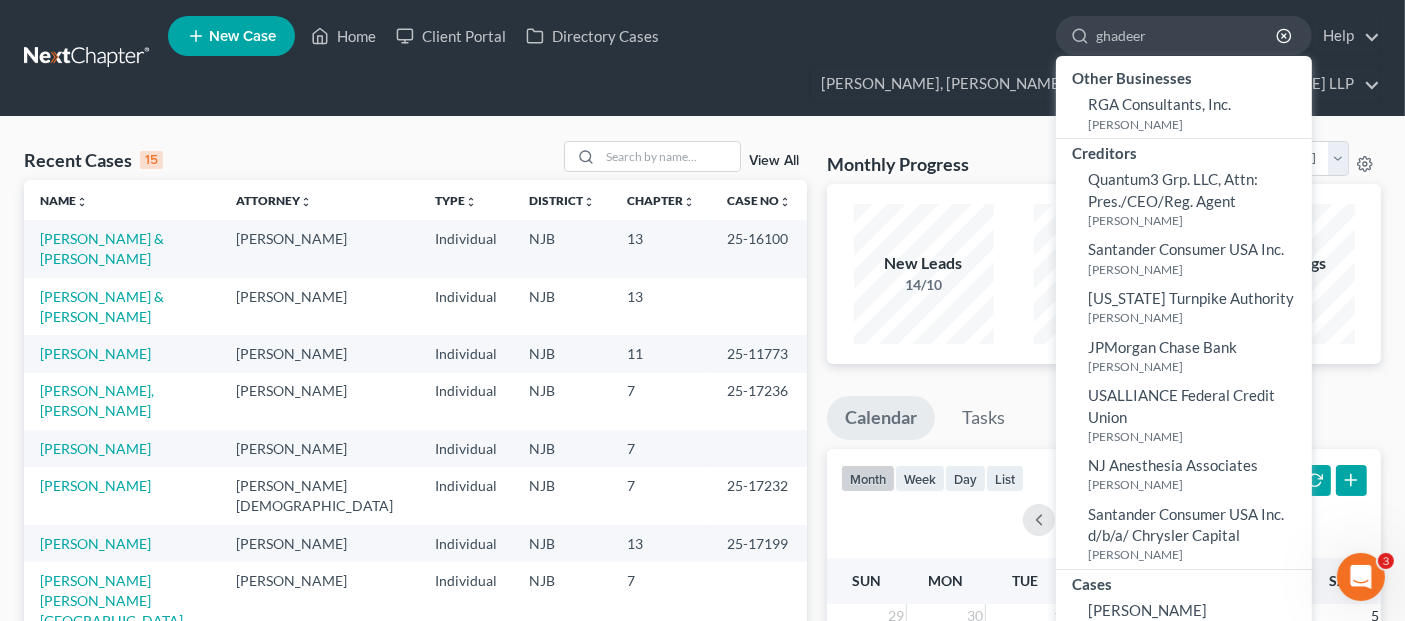 click on "RGA Consultants, Inc." 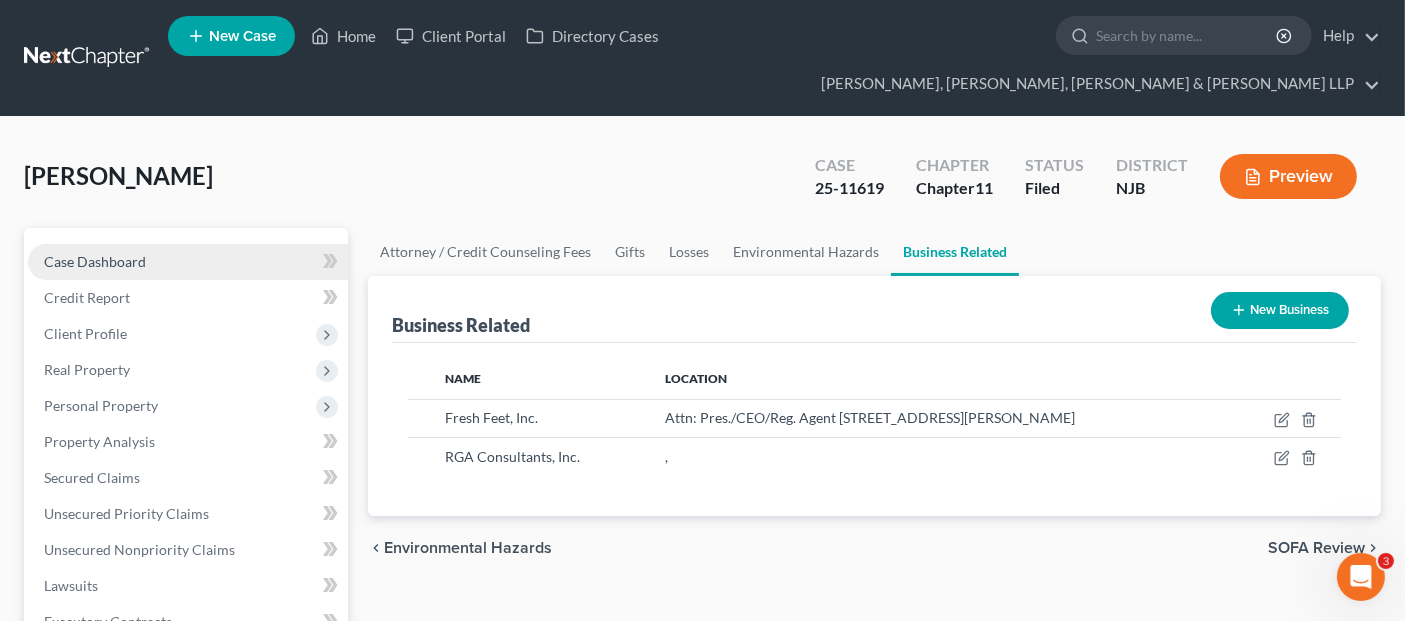 click on "Case Dashboard" at bounding box center [188, 262] 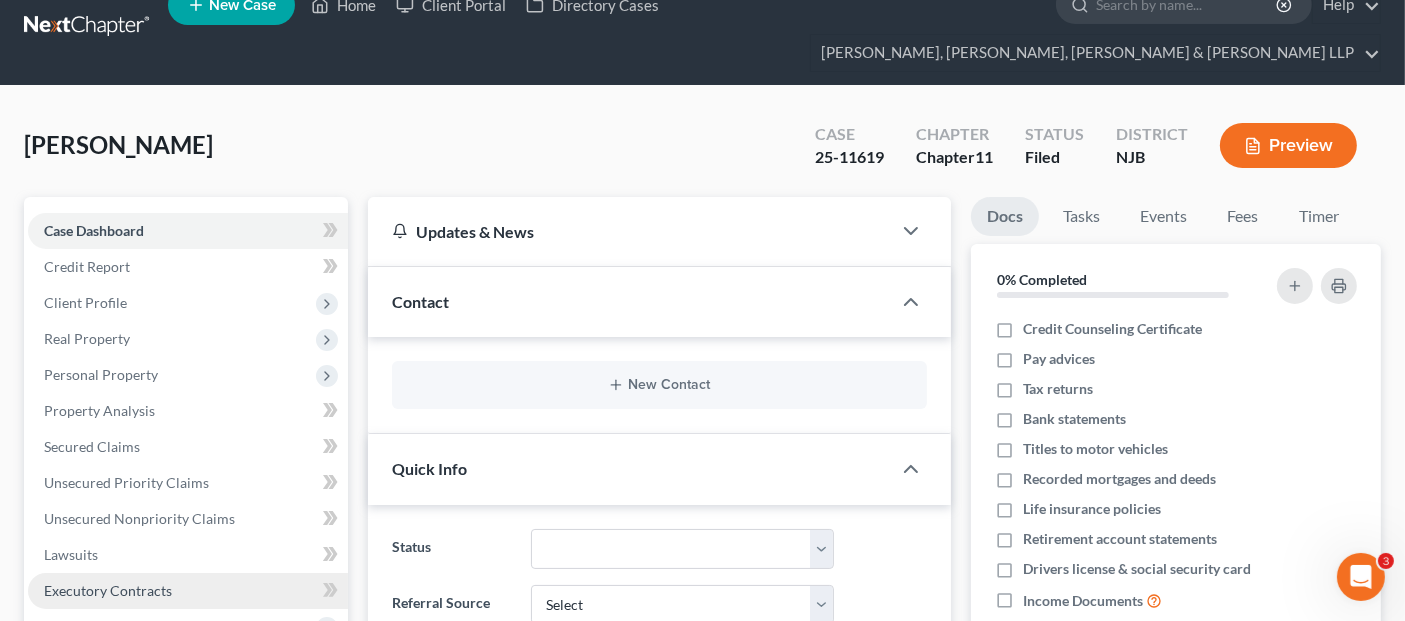 scroll, scrollTop: 0, scrollLeft: 0, axis: both 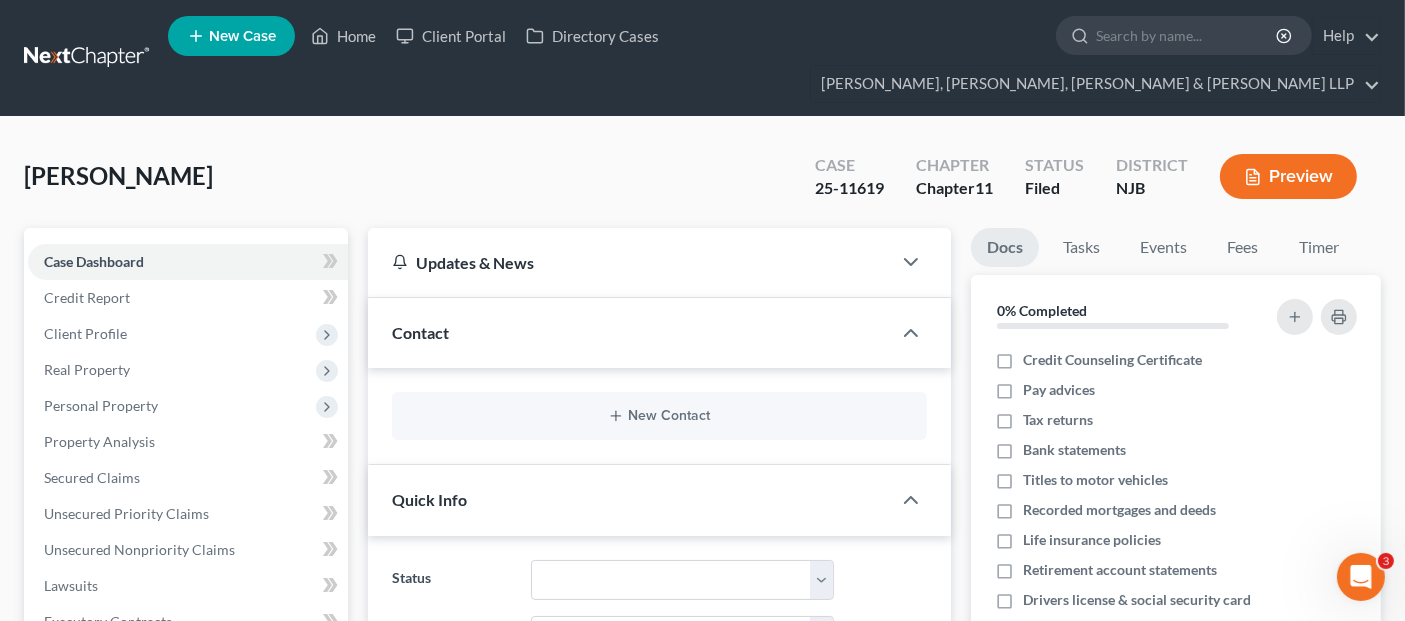 click on "Preview" at bounding box center (1288, 176) 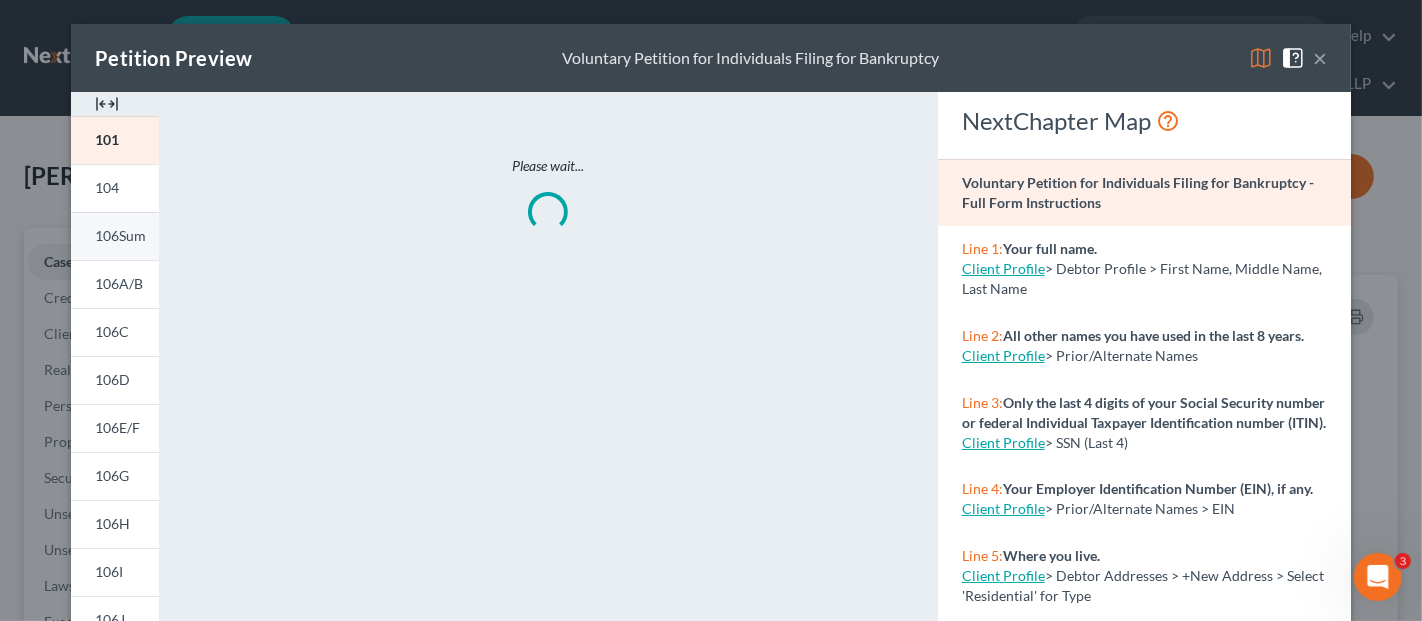 click on "106Sum" at bounding box center [120, 235] 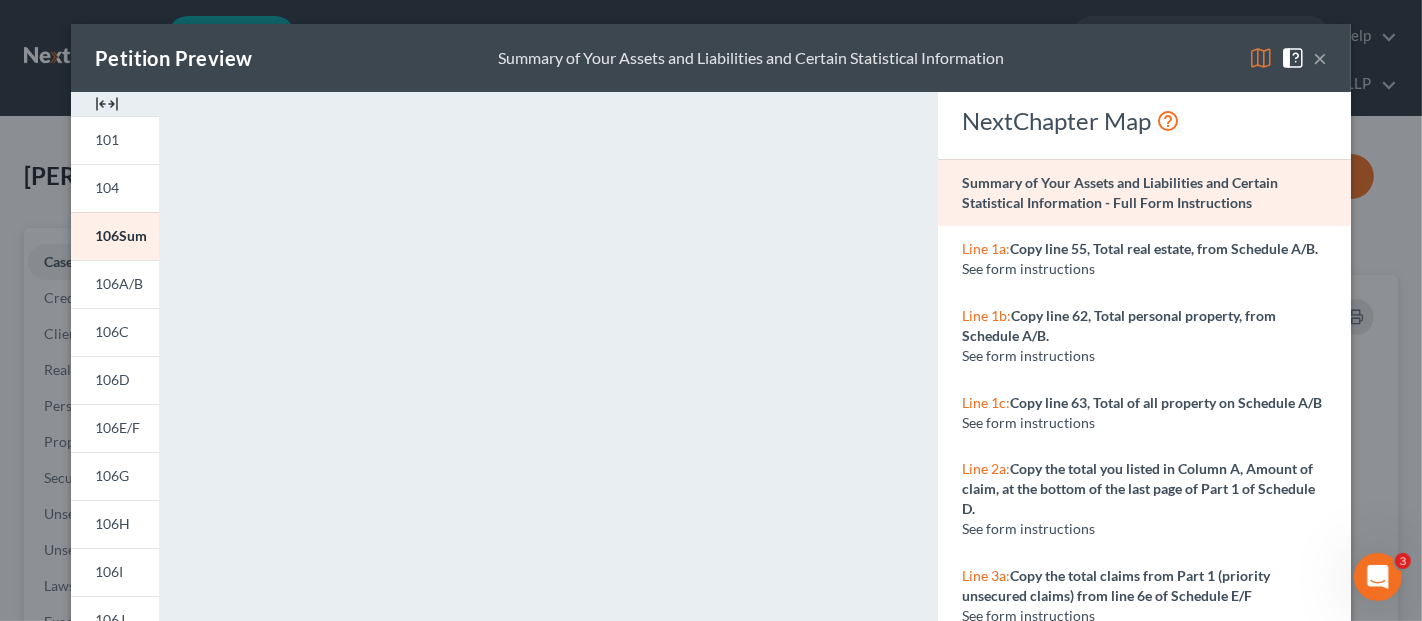 click on "Petition Preview Summary of Your Assets and Liabilities and Certain Statistical Information ×" at bounding box center [711, 58] 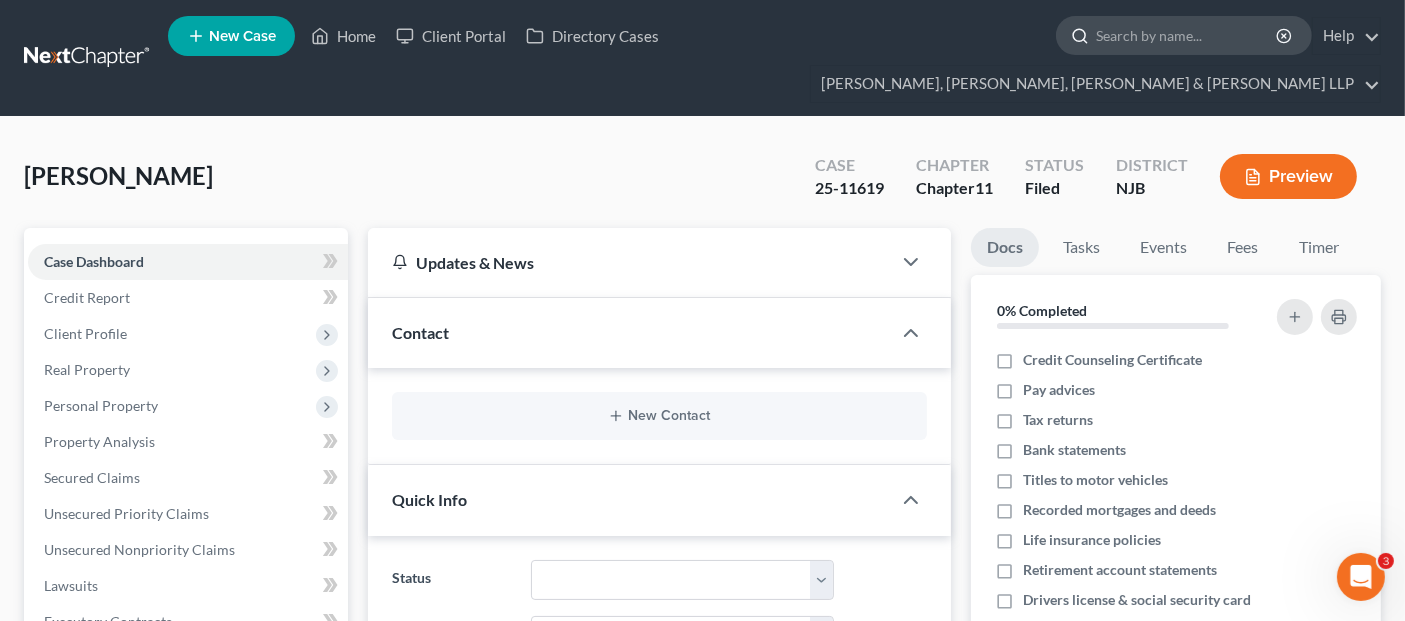 click at bounding box center [1187, 35] 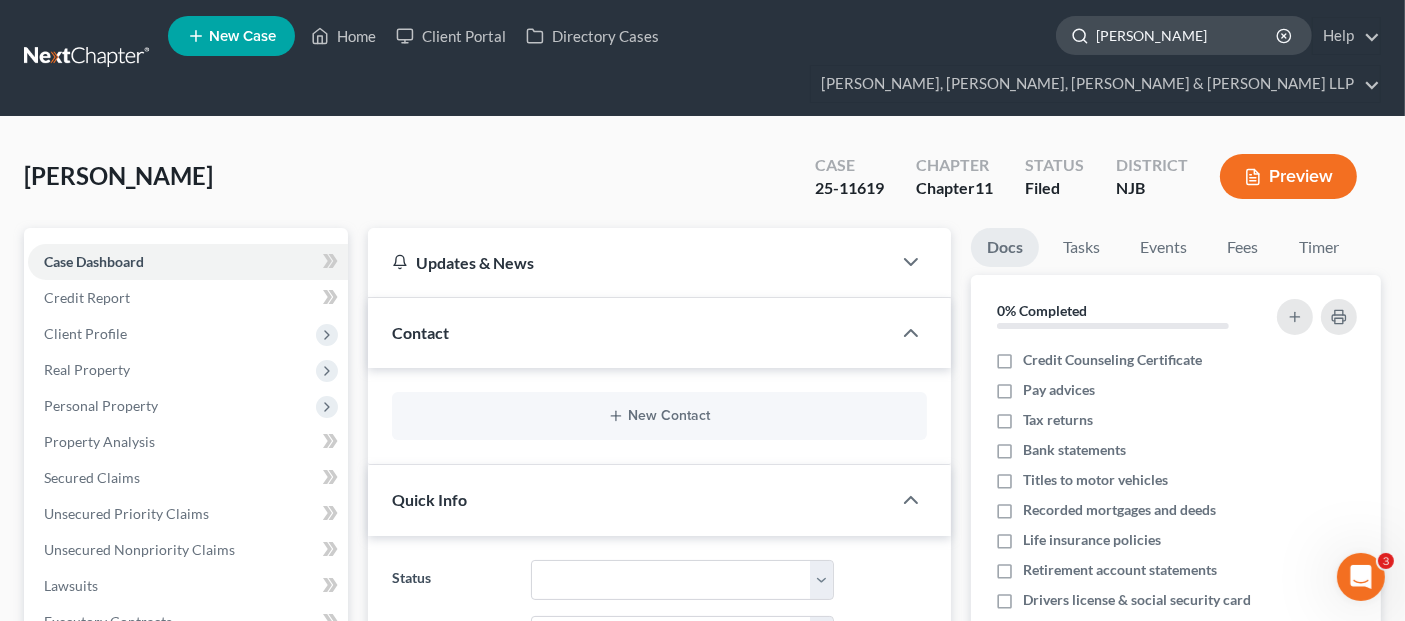 type on "[PERSON_NAME]" 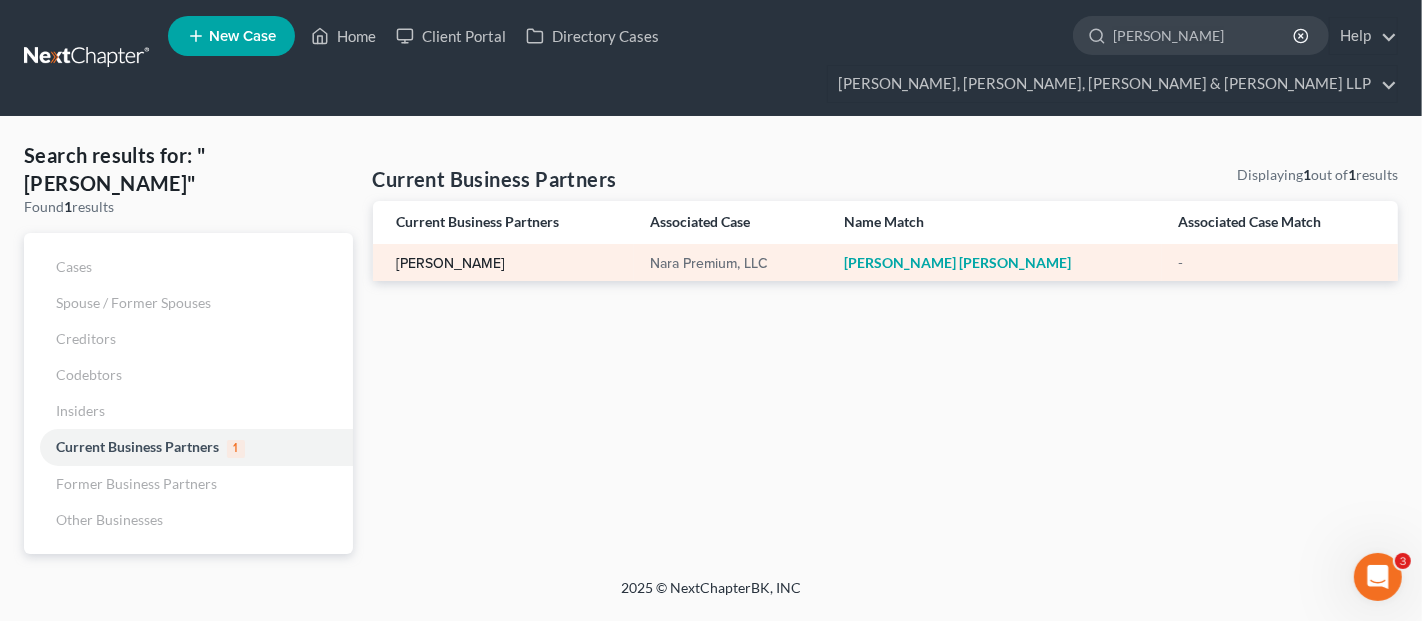 click on "[PERSON_NAME]" at bounding box center [451, 264] 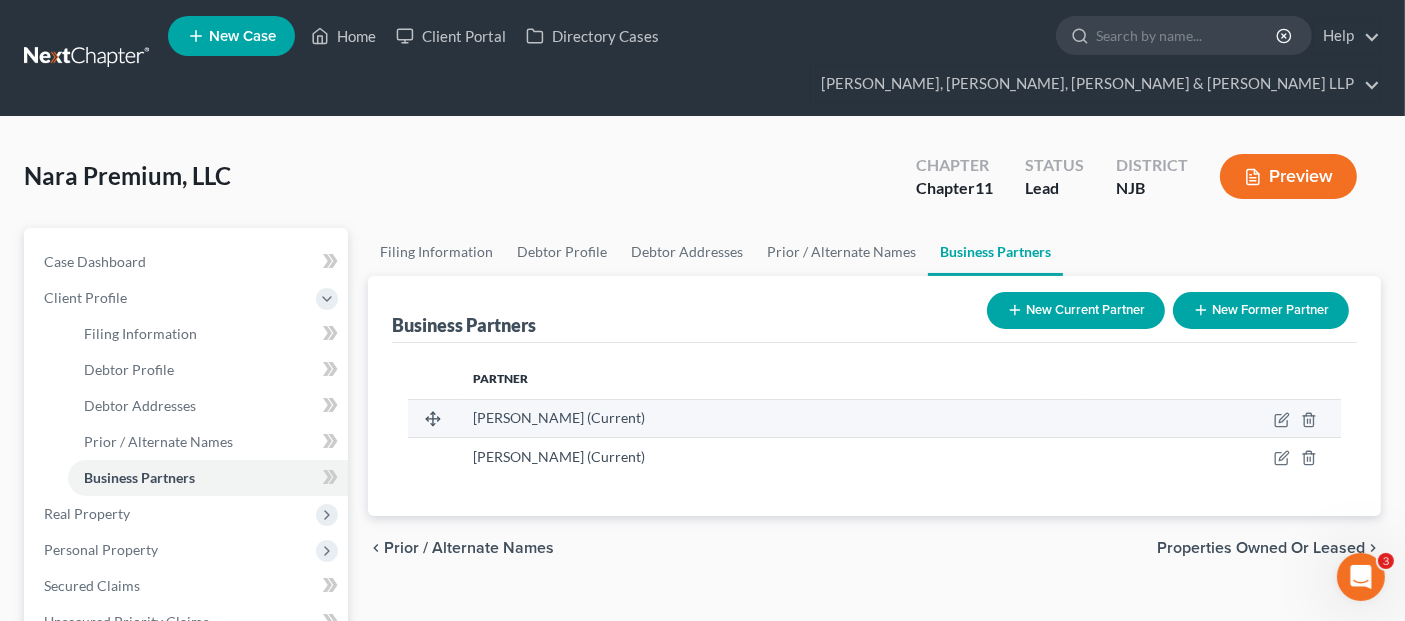 click on "[PERSON_NAME] (Current)" at bounding box center [560, 417] 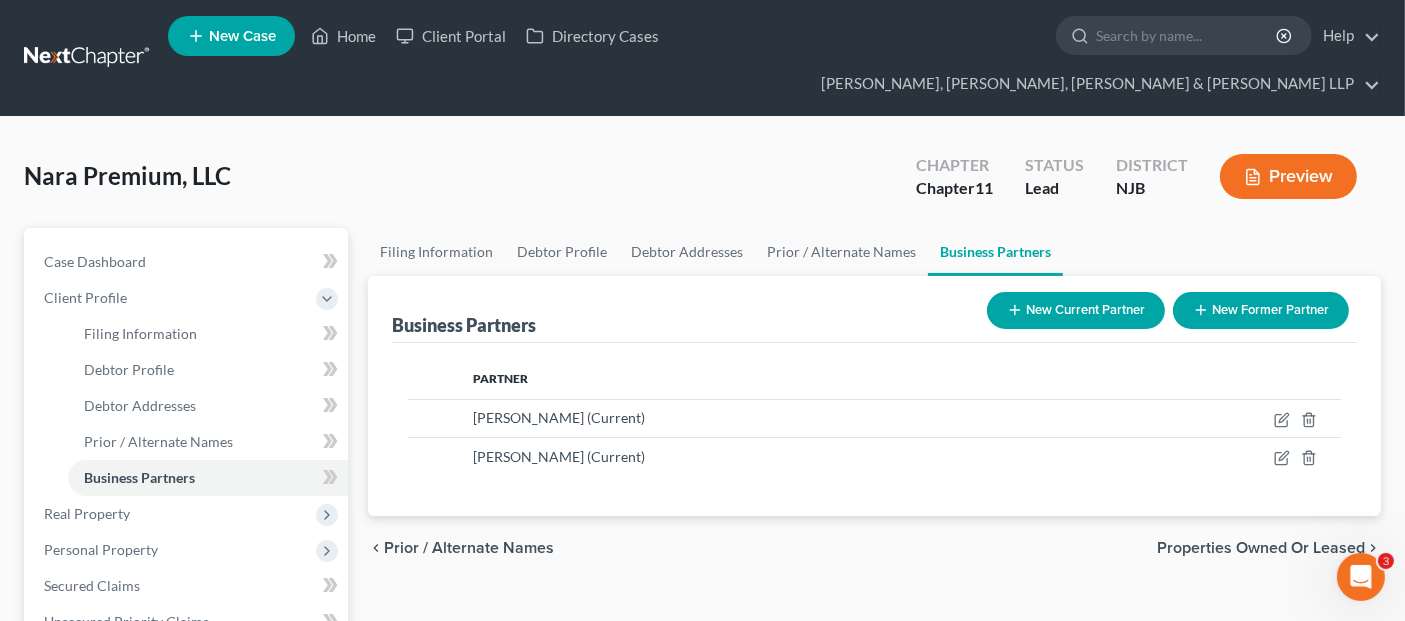click on "New Case Home Client Portal Directory Cases         - No Result - See all results Or Press Enter... Help Help Center Webinars Training Videos What's new Scura Wigfield, [PERSON_NAME], [PERSON_NAME] & [PERSON_NAME] LLP [PERSON_NAME] Wigfield, [PERSON_NAME], [PERSON_NAME] & [PERSON_NAME] LLP [EMAIL_ADDRESS][DOMAIN_NAME] My Account Settings Plan + Billing Account Add-Ons Log out" at bounding box center (774, 58) 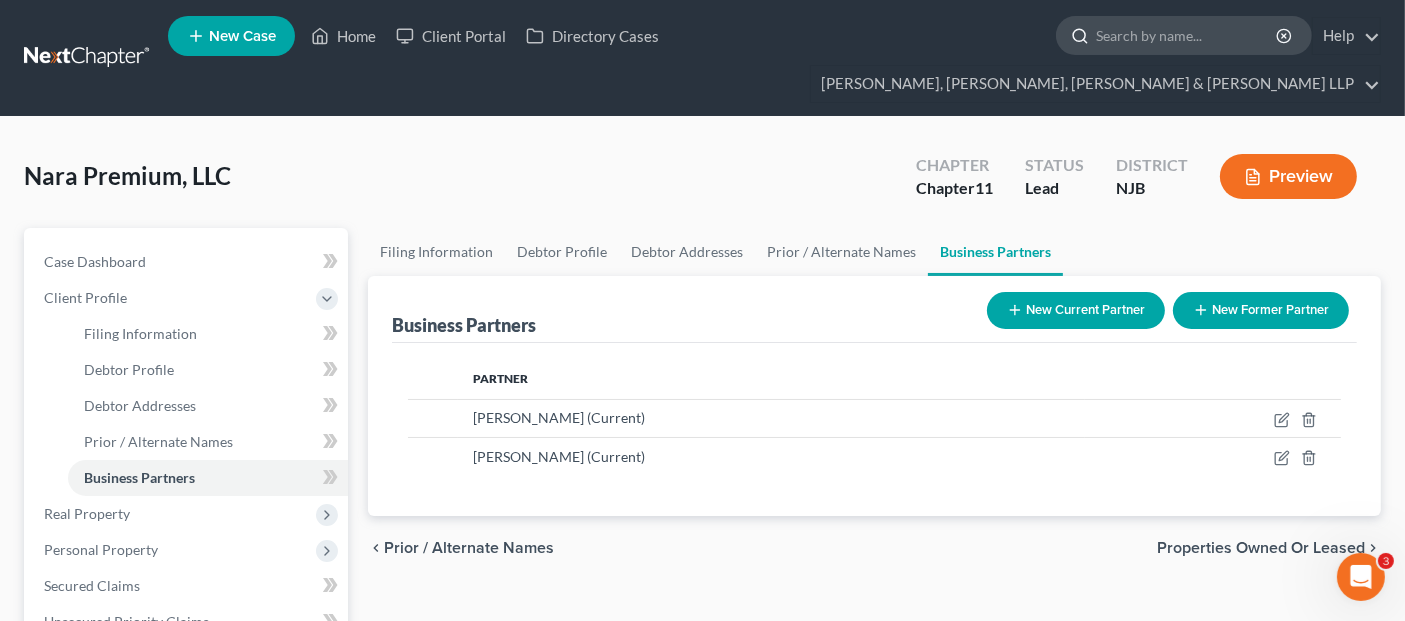 click at bounding box center (1187, 35) 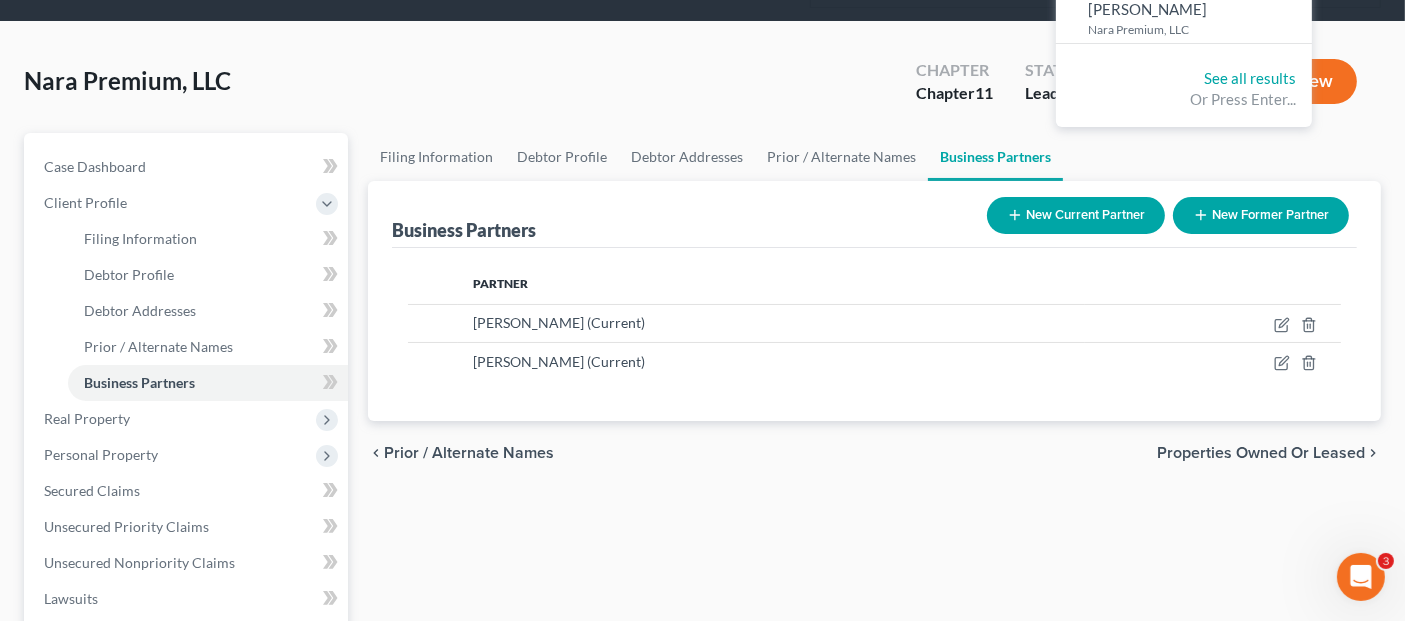 scroll, scrollTop: 0, scrollLeft: 0, axis: both 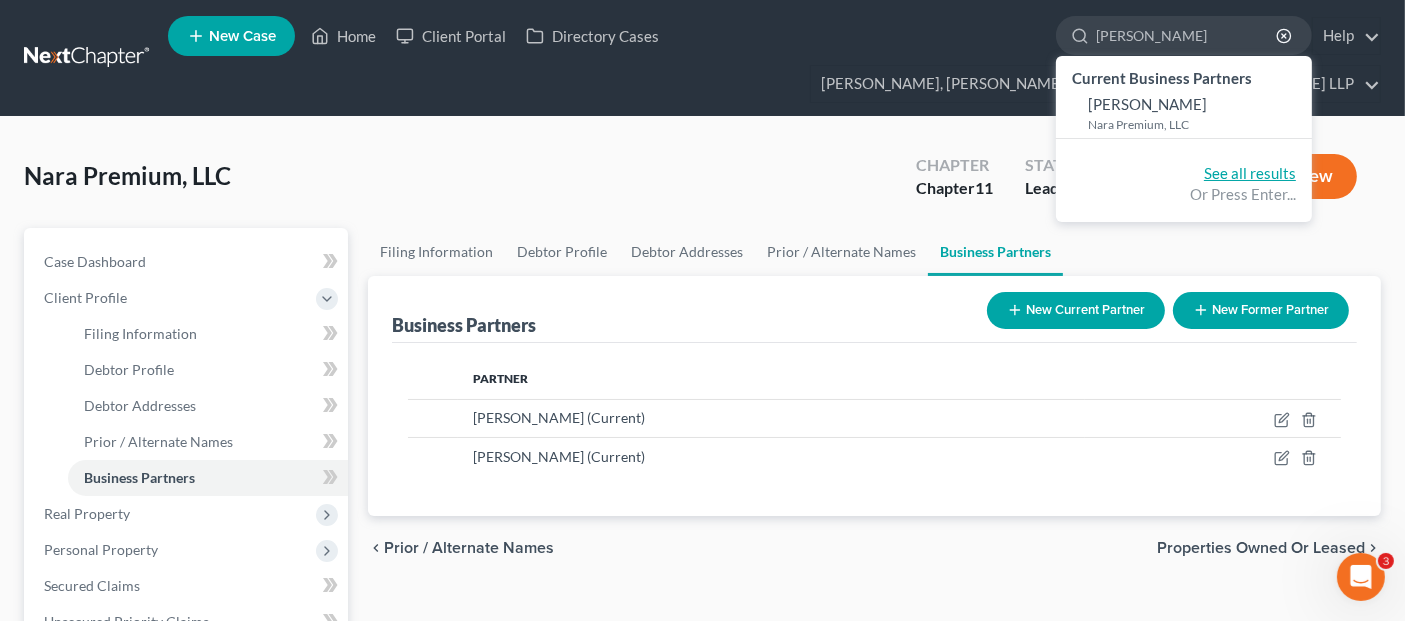 type on "[PERSON_NAME]" 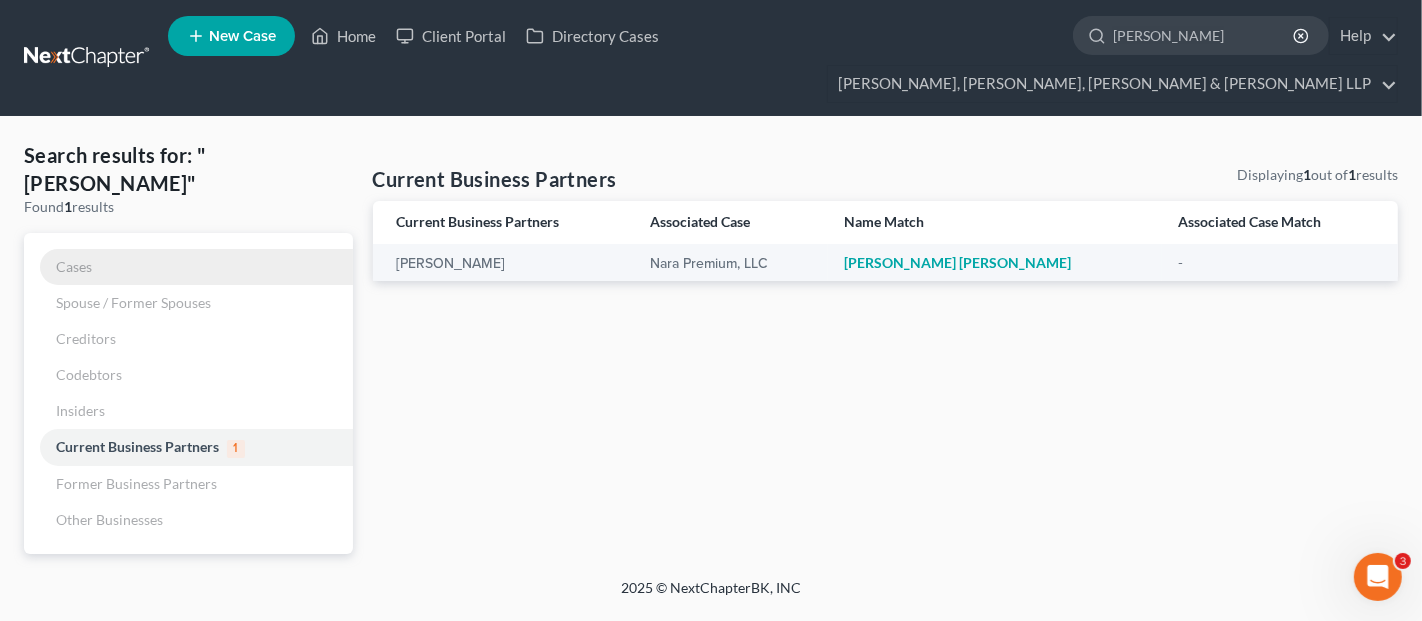 click on "Cases" at bounding box center (74, 266) 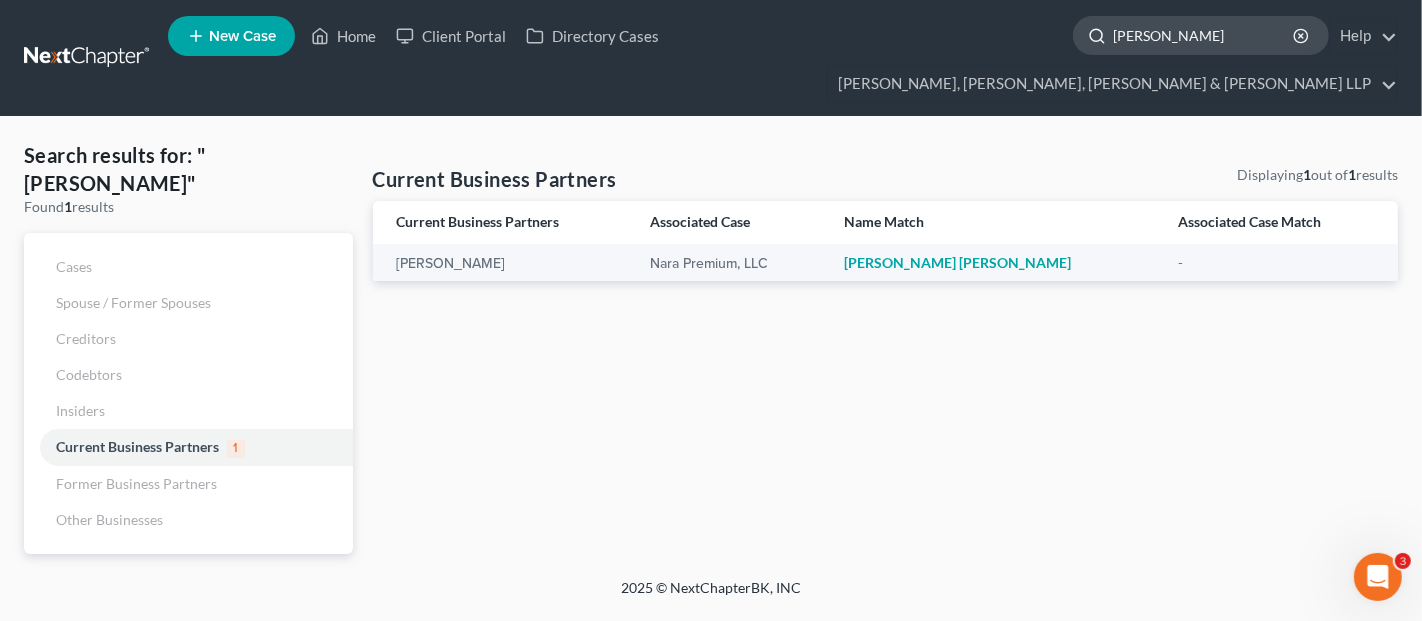 click on "[PERSON_NAME]" 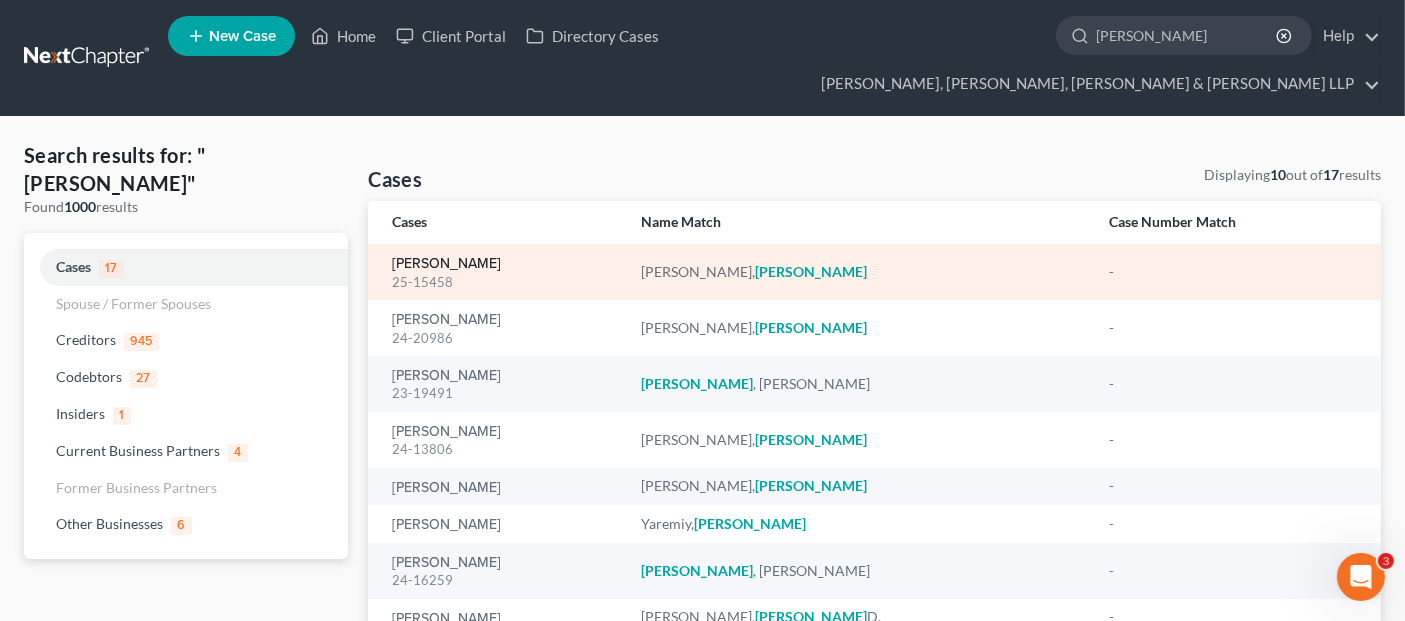 click on "[PERSON_NAME]" at bounding box center [446, 264] 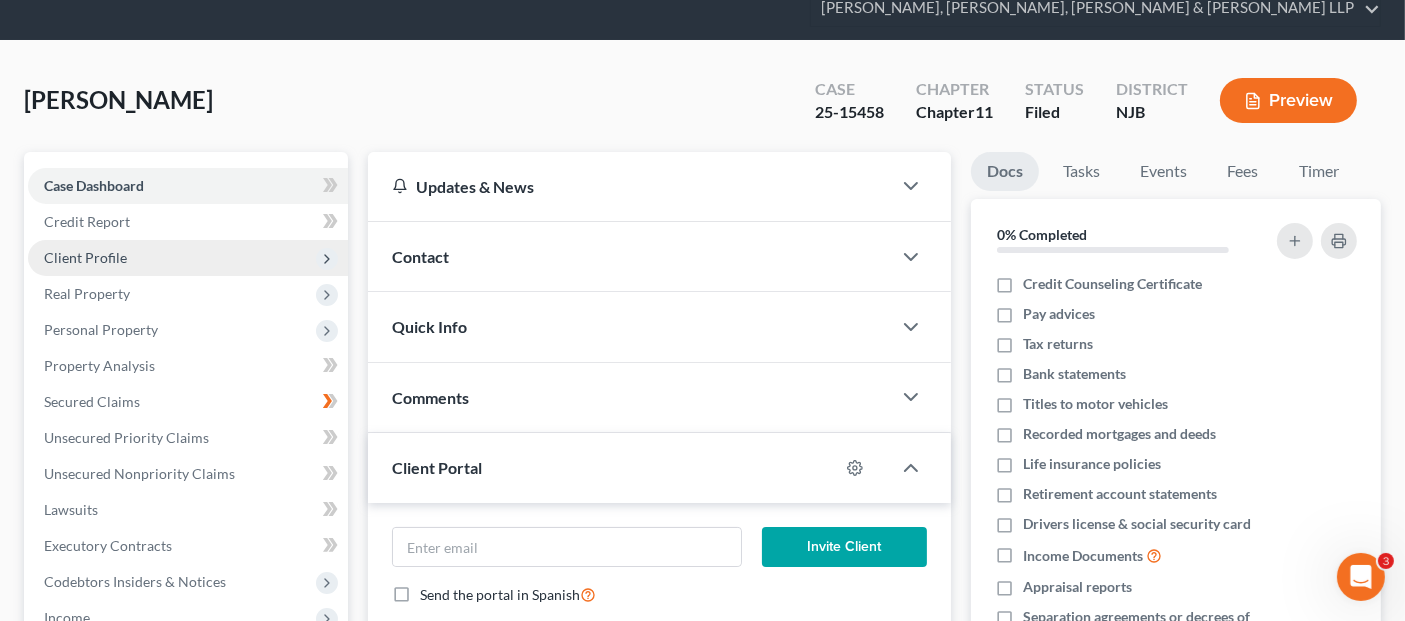 scroll, scrollTop: 111, scrollLeft: 0, axis: vertical 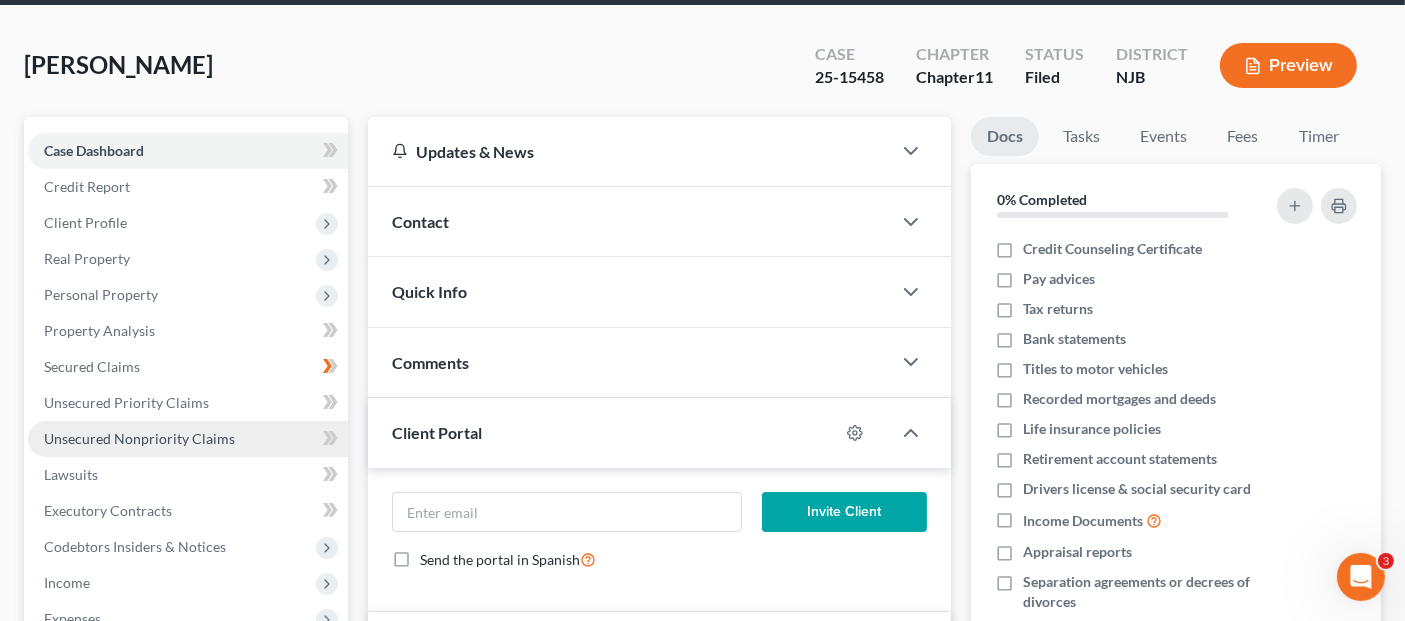 click on "Unsecured Nonpriority Claims" at bounding box center [139, 438] 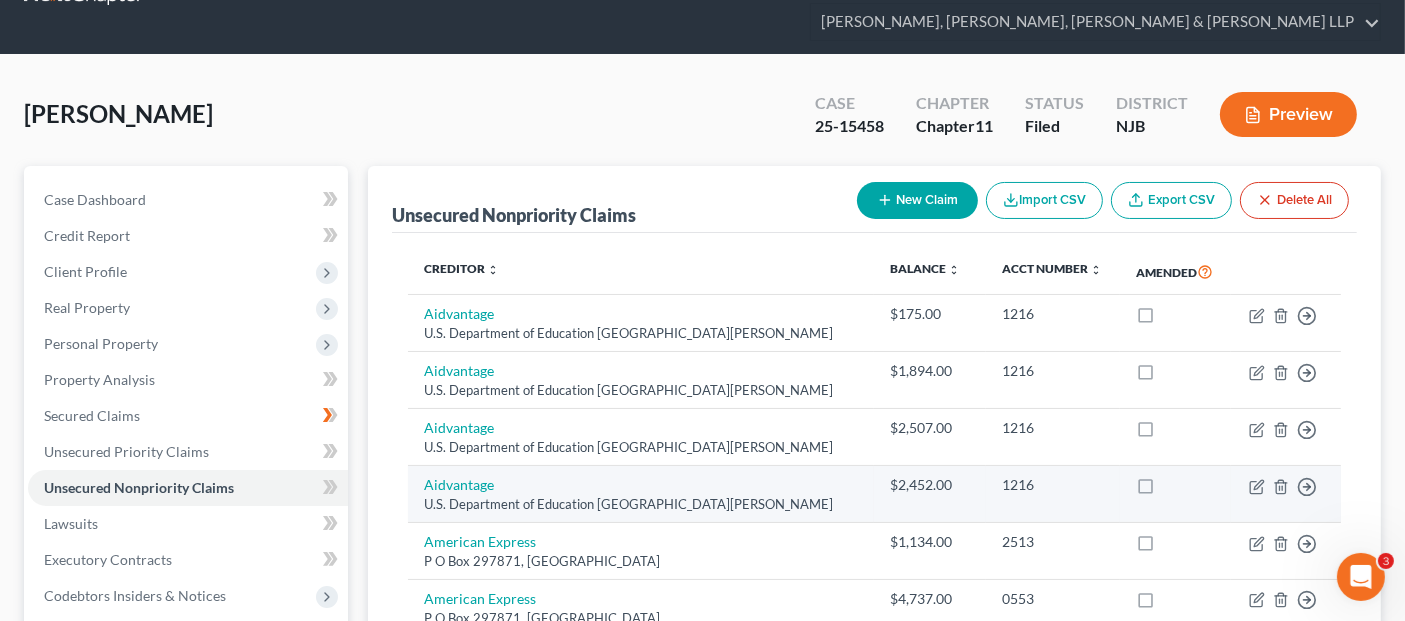 scroll, scrollTop: 0, scrollLeft: 0, axis: both 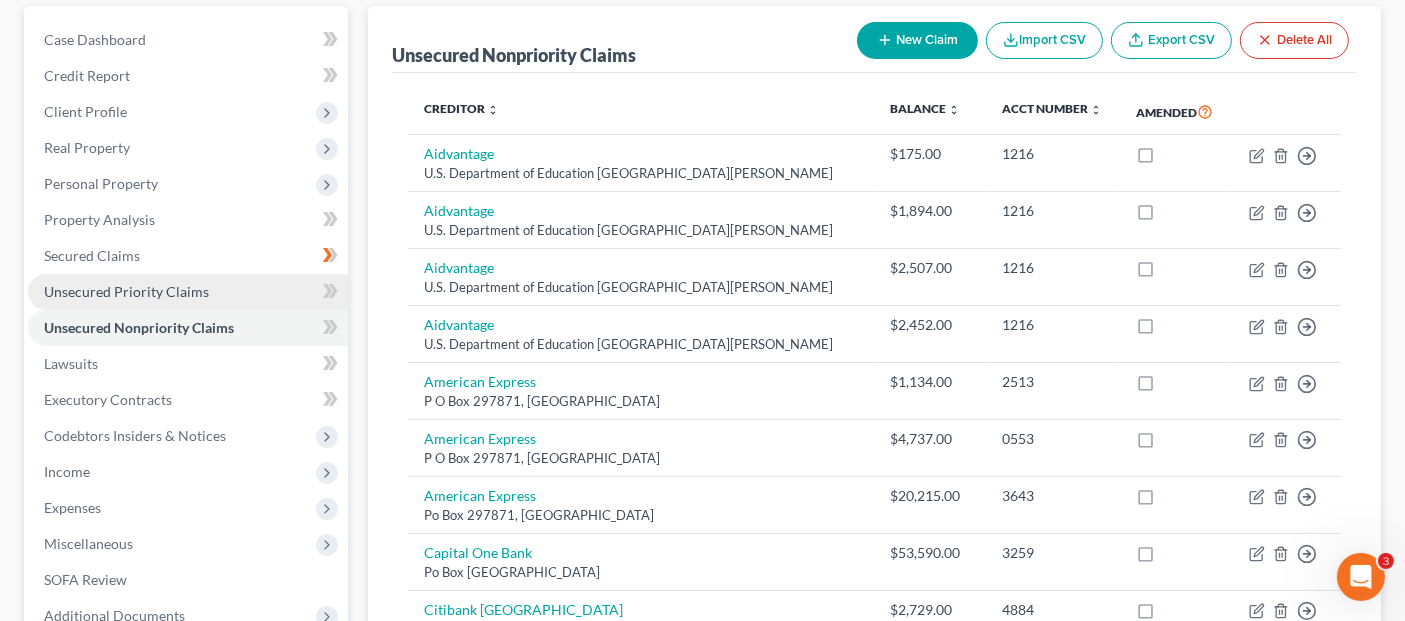 click on "Unsecured Priority Claims" at bounding box center [188, 292] 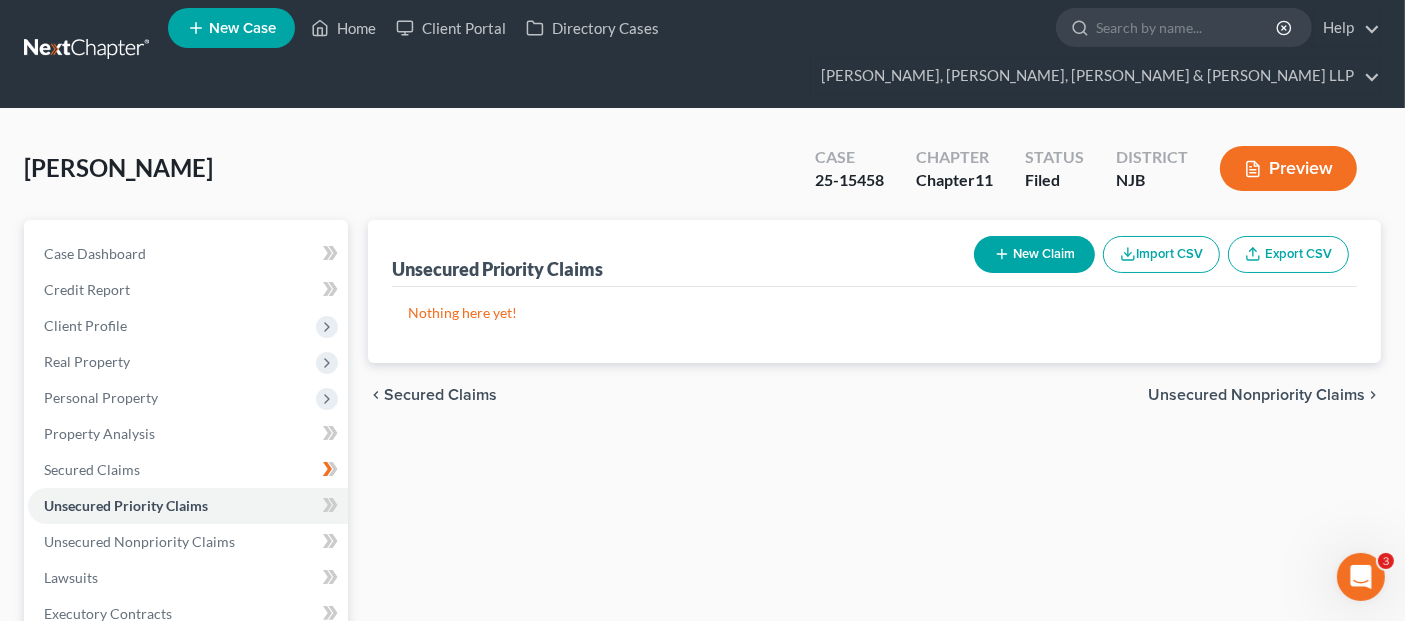 scroll, scrollTop: 0, scrollLeft: 0, axis: both 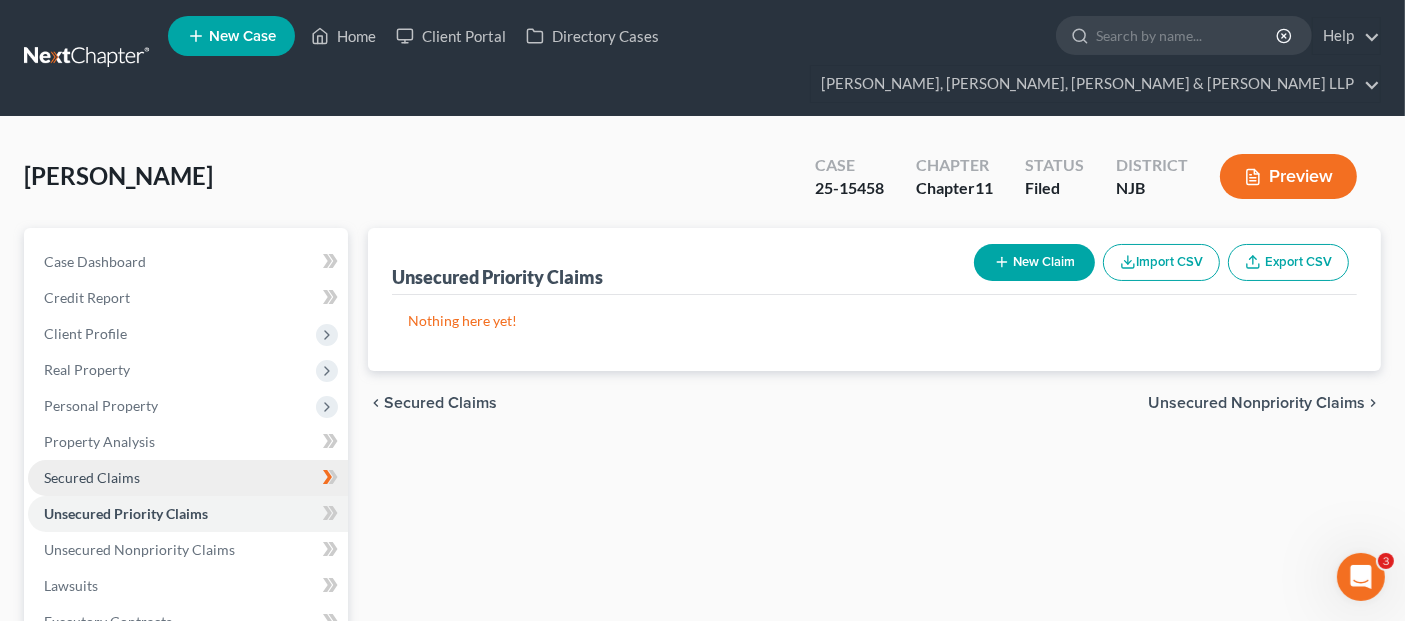 click on "Secured Claims" at bounding box center (188, 478) 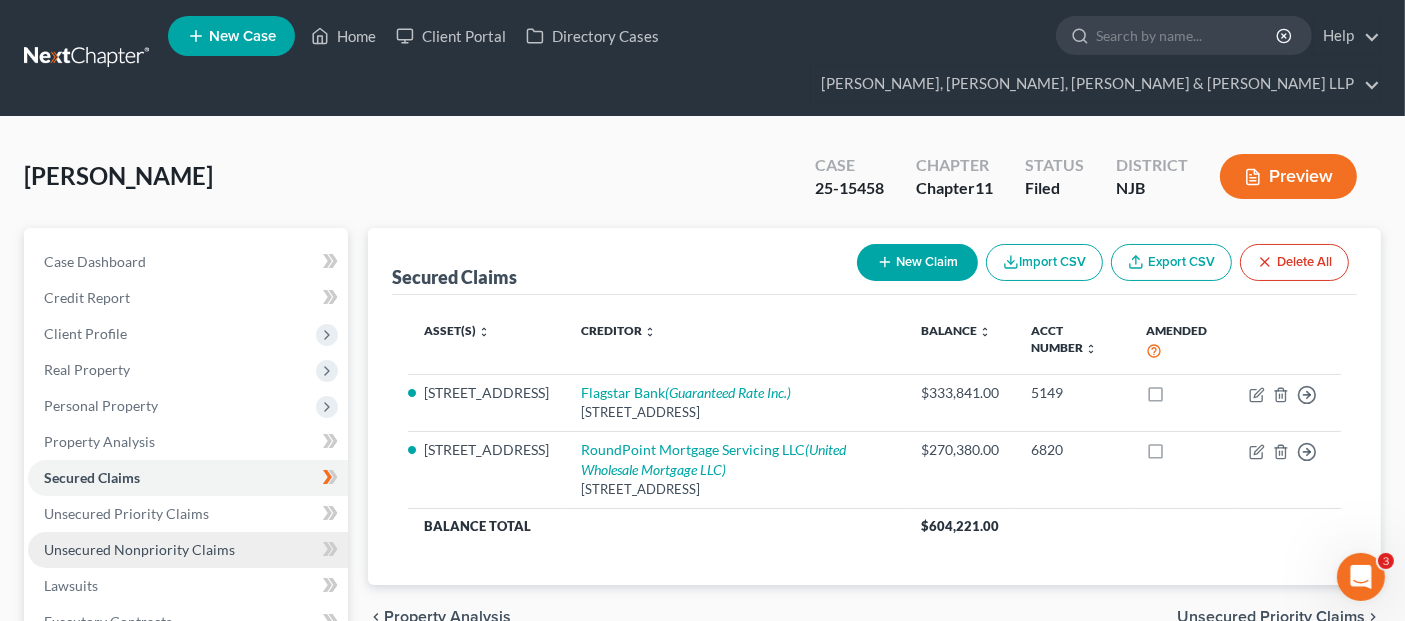 click on "Unsecured Nonpriority Claims" at bounding box center (139, 549) 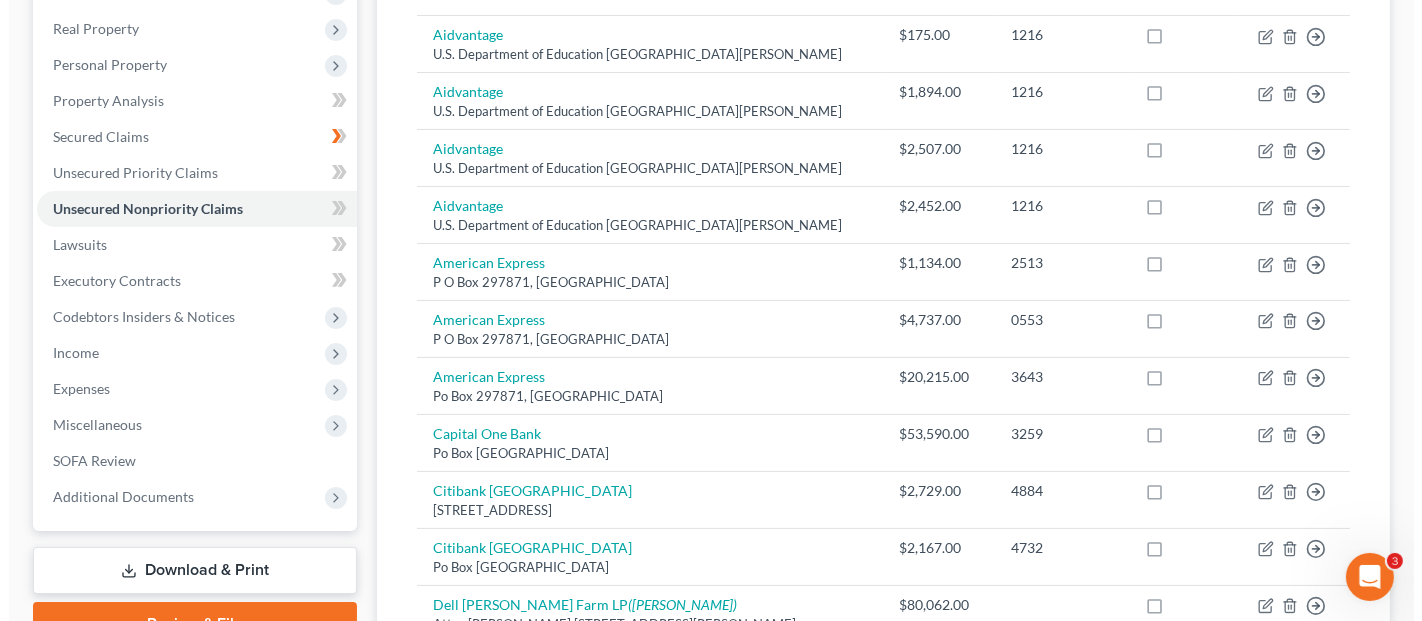 scroll, scrollTop: 777, scrollLeft: 0, axis: vertical 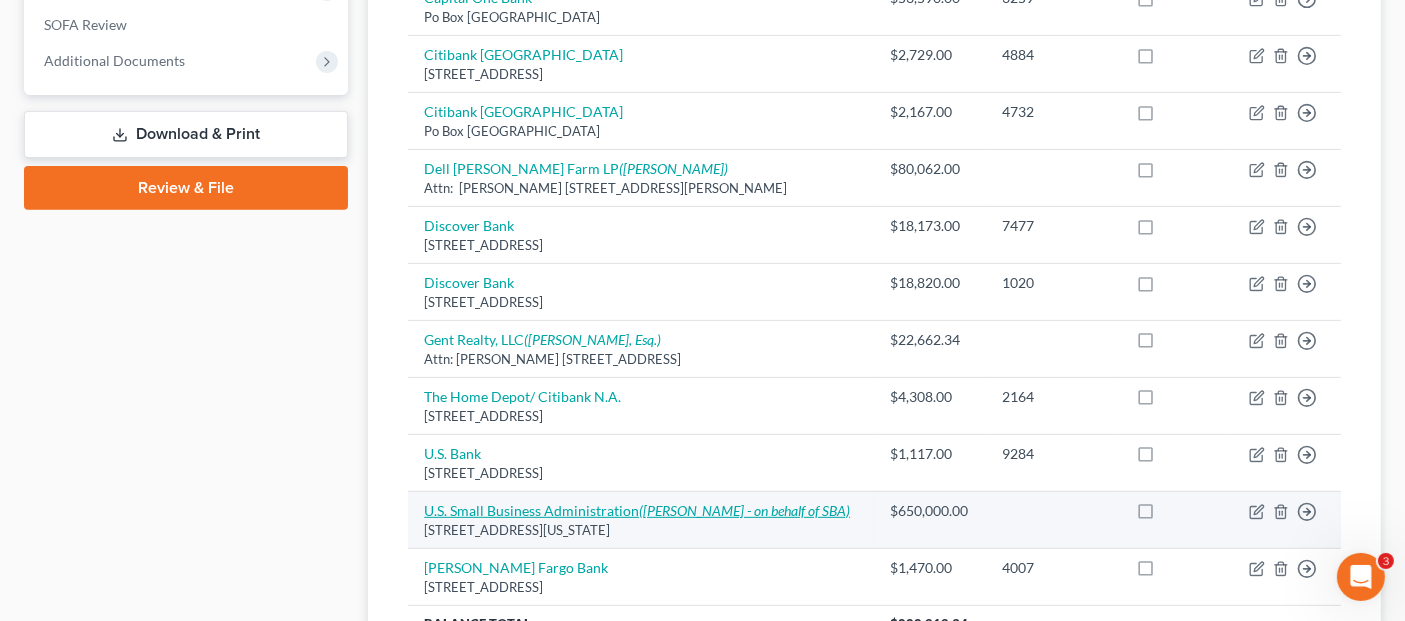 click on "U.S. Small Business Administration  ([PERSON_NAME] - on behalf of SBA)" at bounding box center [637, 510] 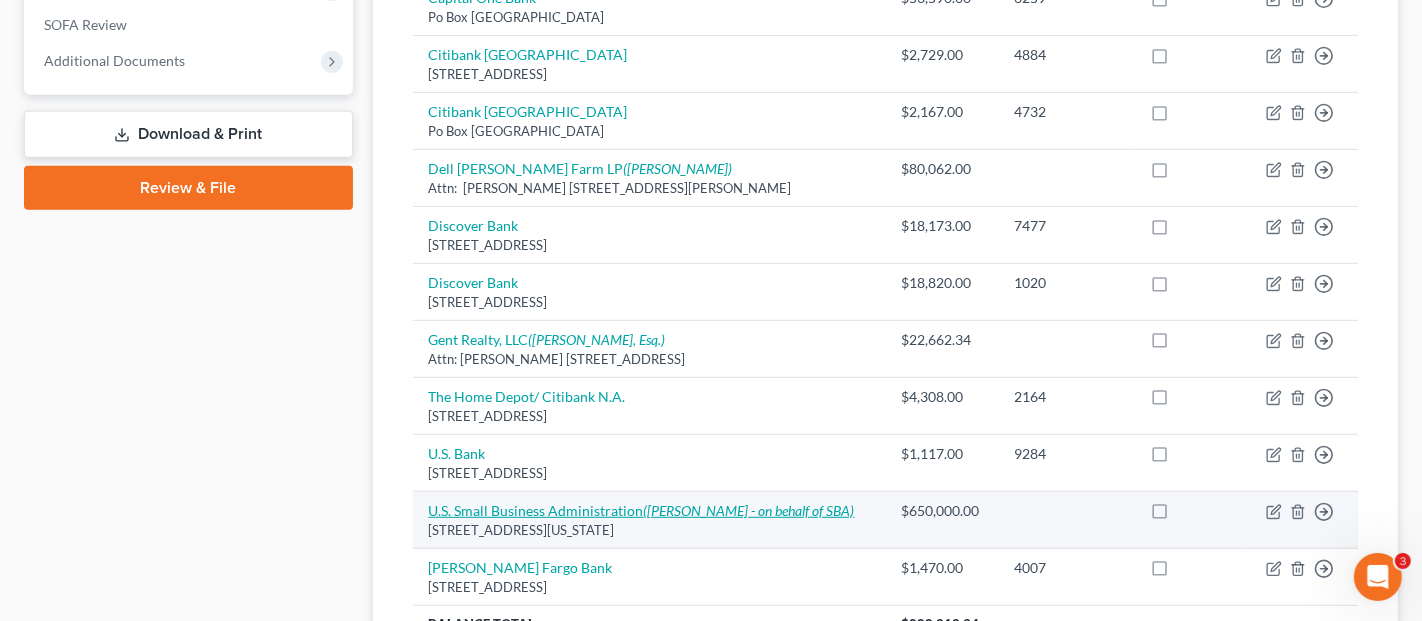 select on "8" 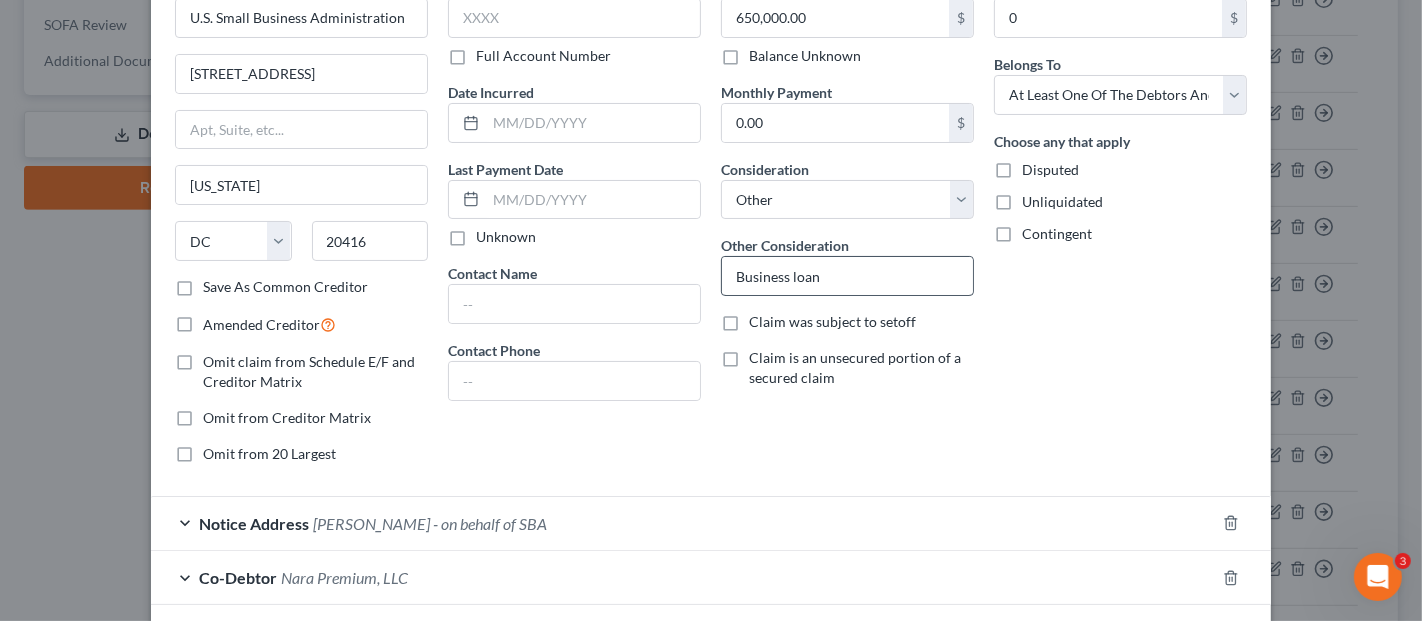 scroll, scrollTop: 262, scrollLeft: 0, axis: vertical 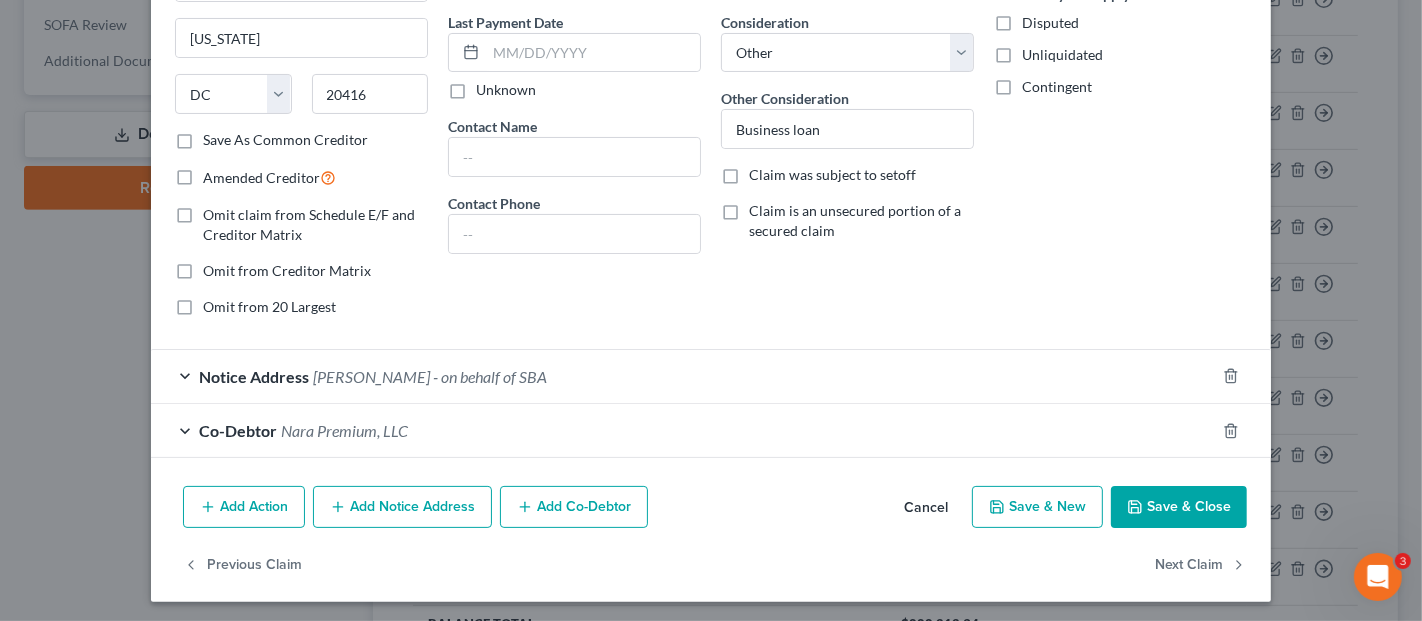 click on "[PERSON_NAME] - on behalf of SBA" at bounding box center (430, 376) 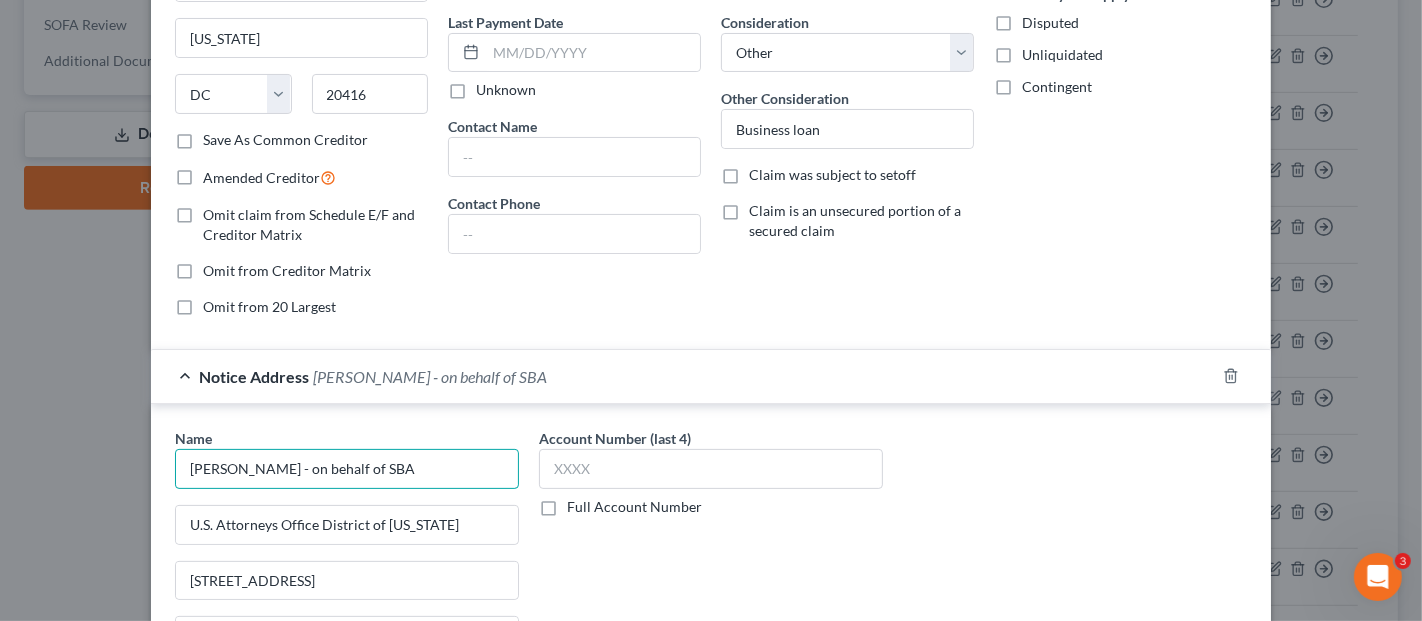 drag, startPoint x: 285, startPoint y: 468, endPoint x: 158, endPoint y: 463, distance: 127.09839 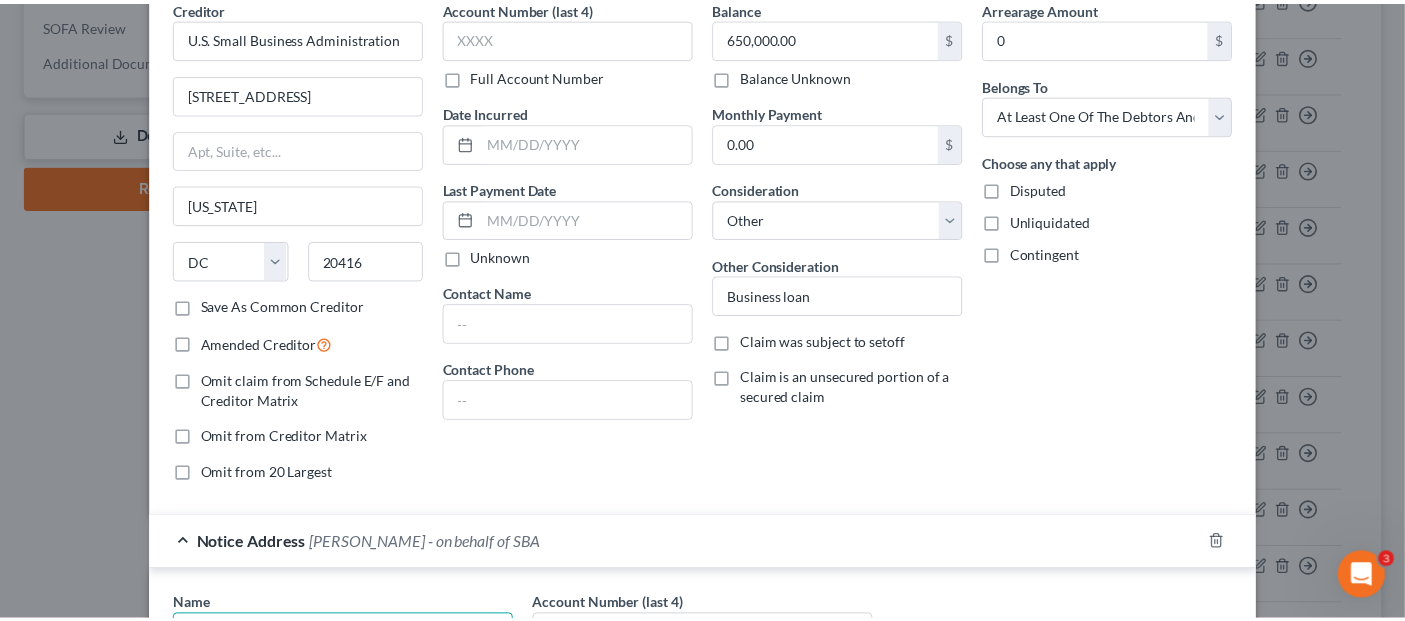 scroll, scrollTop: 0, scrollLeft: 0, axis: both 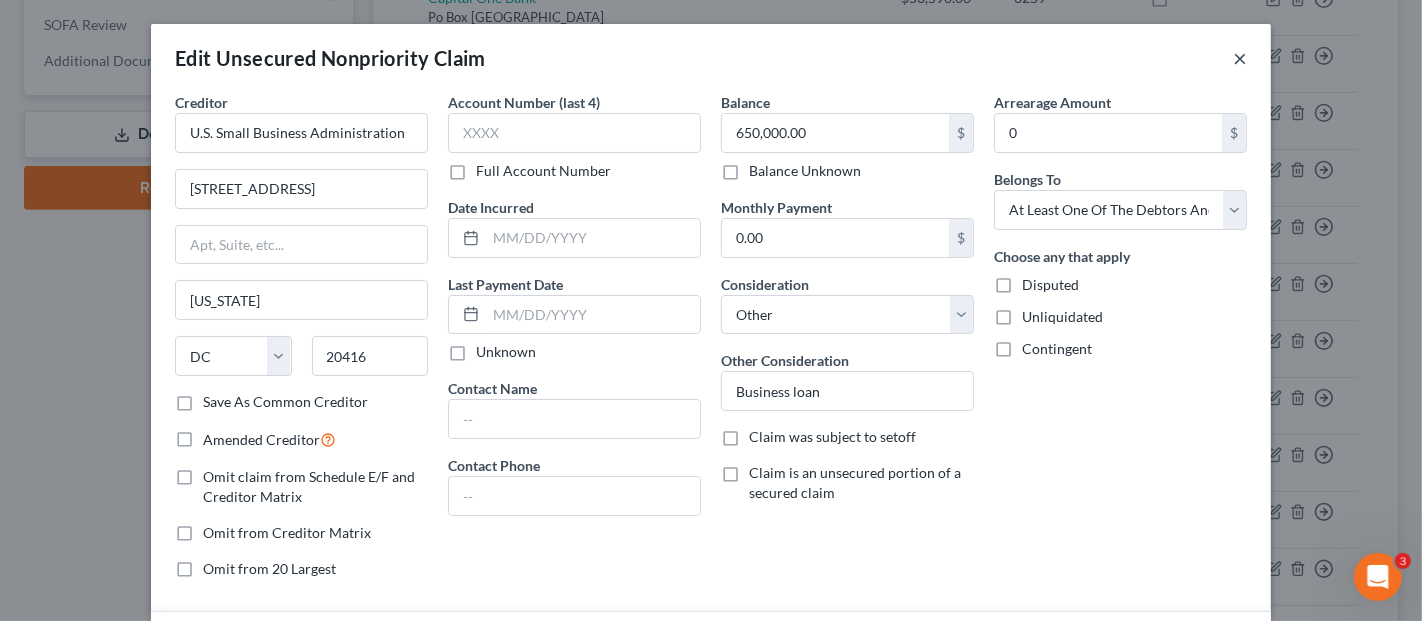 click on "×" at bounding box center (1240, 58) 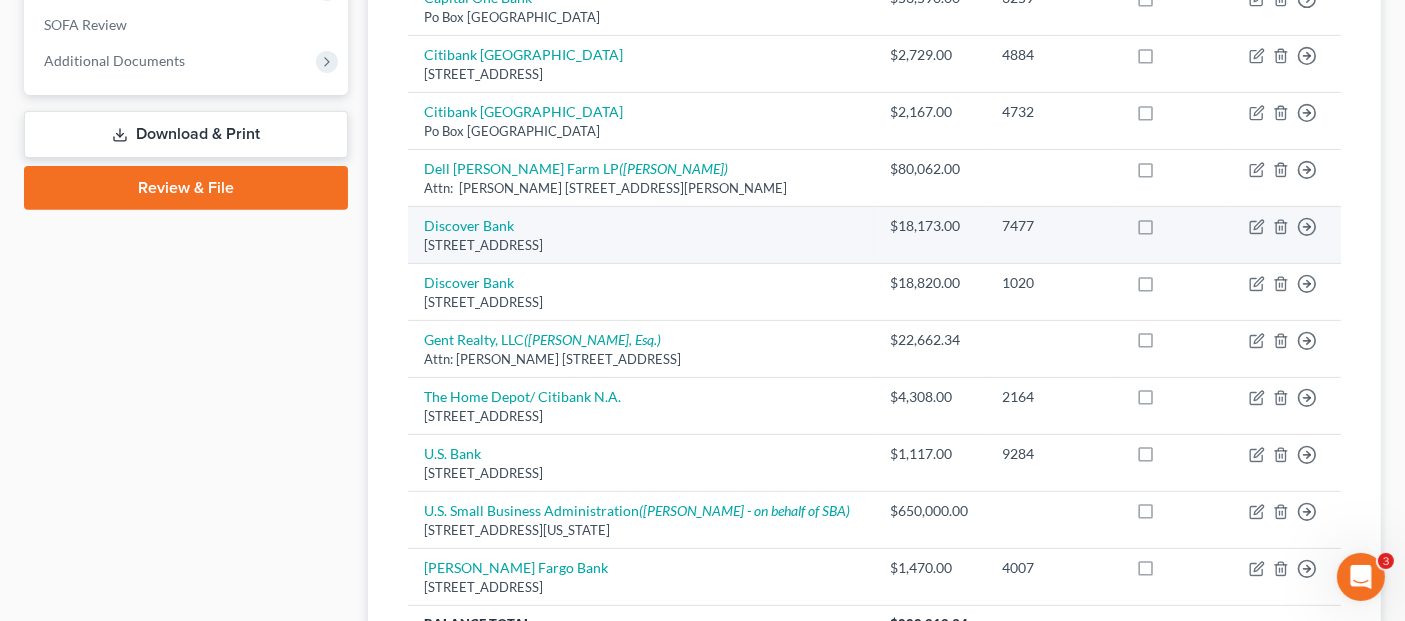 scroll, scrollTop: 111, scrollLeft: 0, axis: vertical 